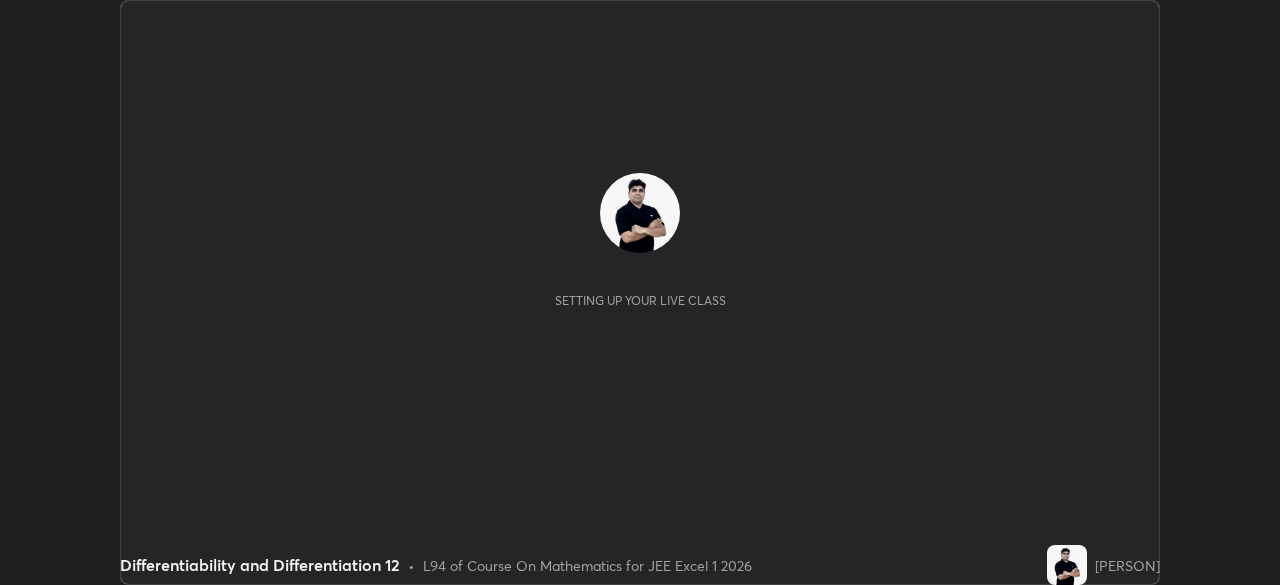 scroll, scrollTop: 0, scrollLeft: 0, axis: both 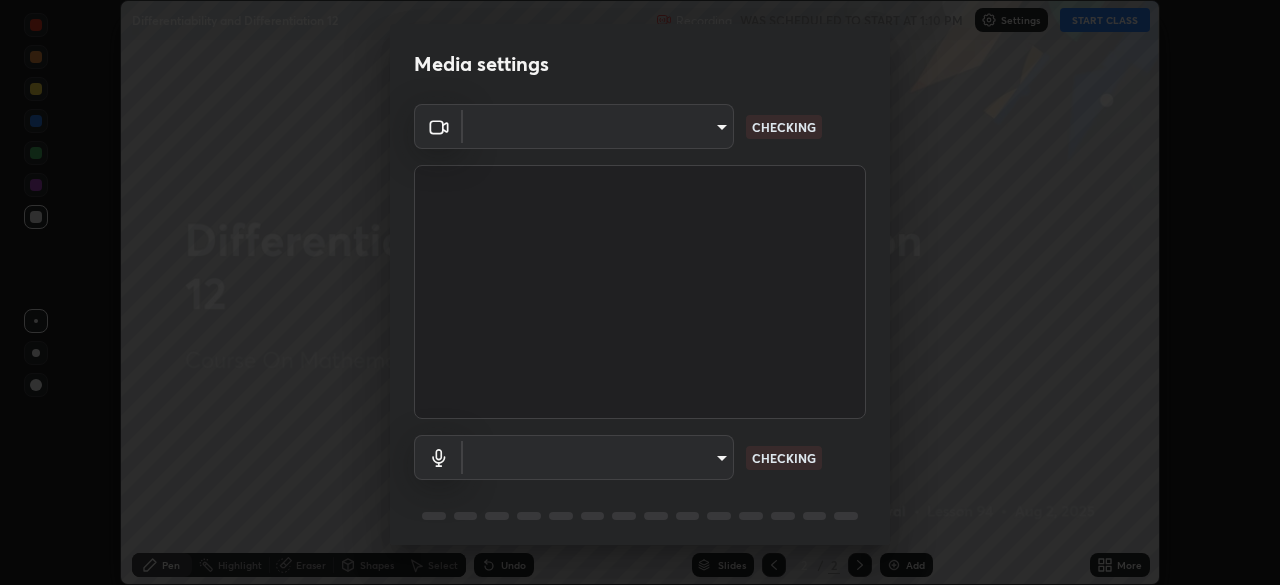 type on "[DEVICE_ID]" 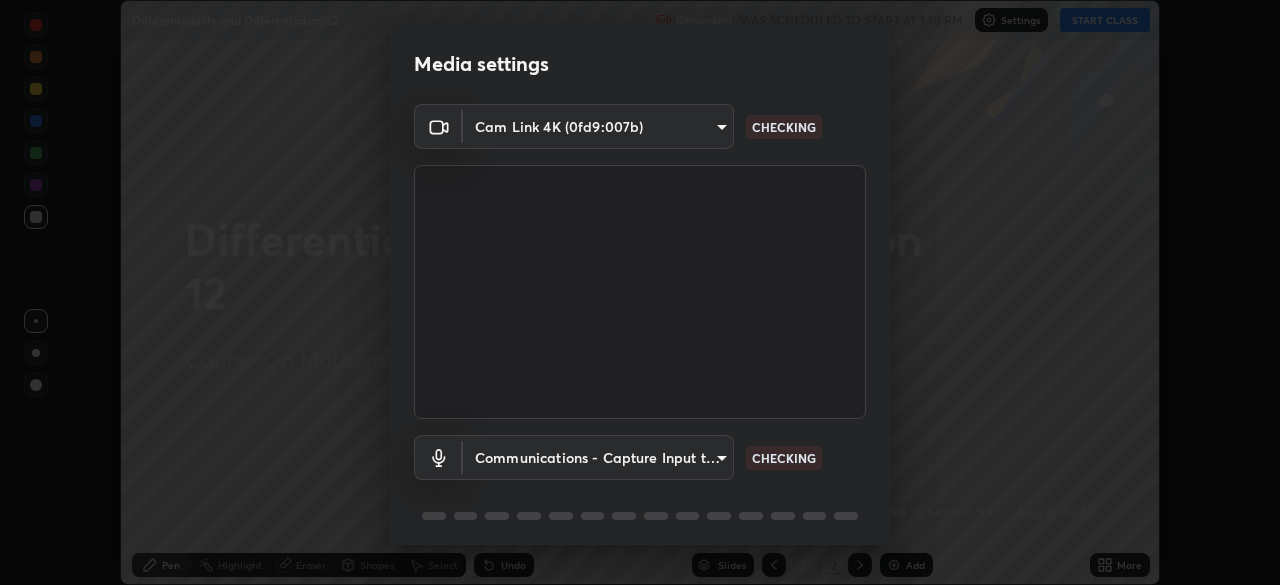 scroll, scrollTop: 71, scrollLeft: 0, axis: vertical 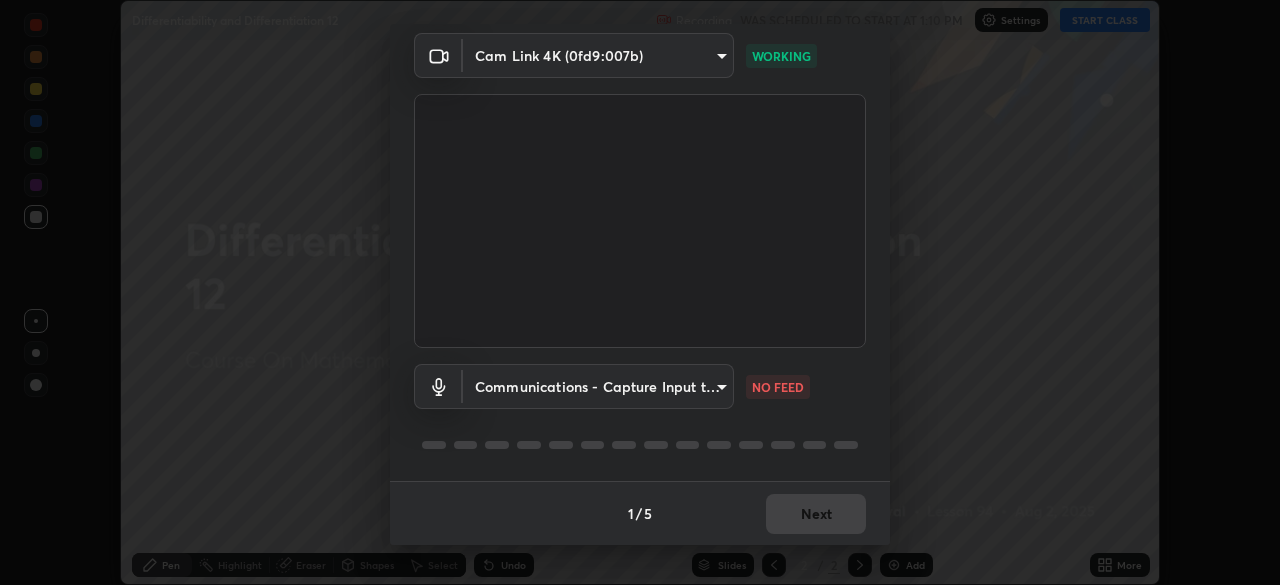 click on "Erase all Differentiability and Differentiation 12 Recording WAS SCHEDULED TO START AT  1:10 PM Settings START CLASS Setting up your live class Differentiability and Differentiation 12 • L94 of Course On Mathematics for JEE Excel 1 2026 [PERSON] Pen Highlight Eraser Shapes Select Undo Slides 2 / 2 Add More No doubts shared Encourage your learners to ask a doubt for better clarity Report an issue Reason for reporting Buffering Chat not working Audio - Video sync issue Educator video quality low ​ Attach an image Report Media settings Cam Link 4K (0fd9:007b) [DEVICE_ID] WORKING Communications - Capture Input terminal (Digital Array MIC) communications NO FEED 1 / 5 Next" at bounding box center (640, 292) 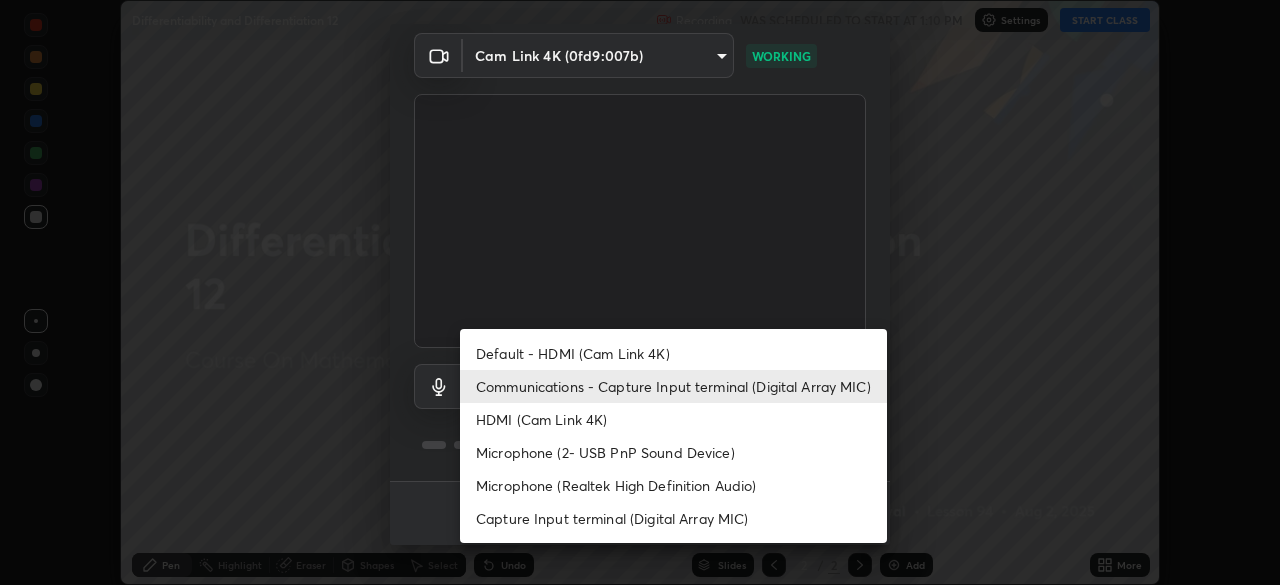 click on "Default - HDMI (Cam Link 4K)" at bounding box center (673, 353) 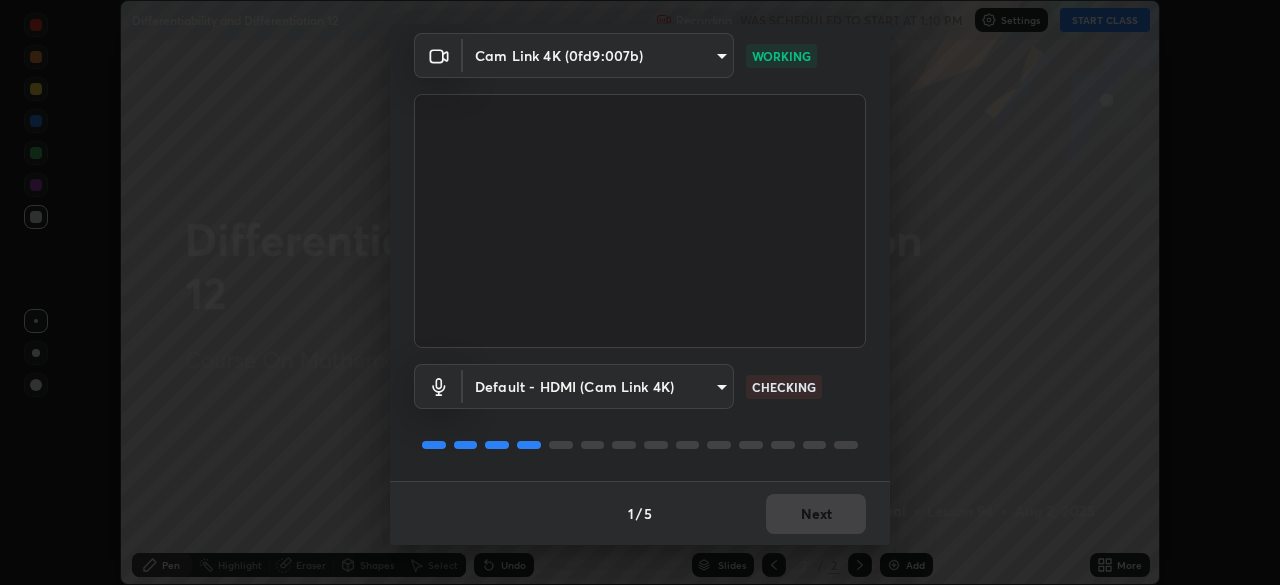 click on "Erase all Differentiability and Differentiation 12 Recording WAS SCHEDULED TO START AT  1:10 PM Settings START CLASS Setting up your live class Differentiability and Differentiation 12 • L94 of Course On Mathematics for JEE Excel 1 2026 [PERSON] Pen Highlight Eraser Shapes Select Undo Slides 2 / 2 Add More No doubts shared Encourage your learners to ask a doubt for better clarity Report an issue Reason for reporting Buffering Chat not working Audio - Video sync issue Educator video quality low ​ Attach an image Report Media settings Cam Link 4K (0fd9:007b) [DEVICE_ID] WORKING Default - HDMI (Cam Link 4K) default CHECKING 1 / 5 Next" at bounding box center [640, 292] 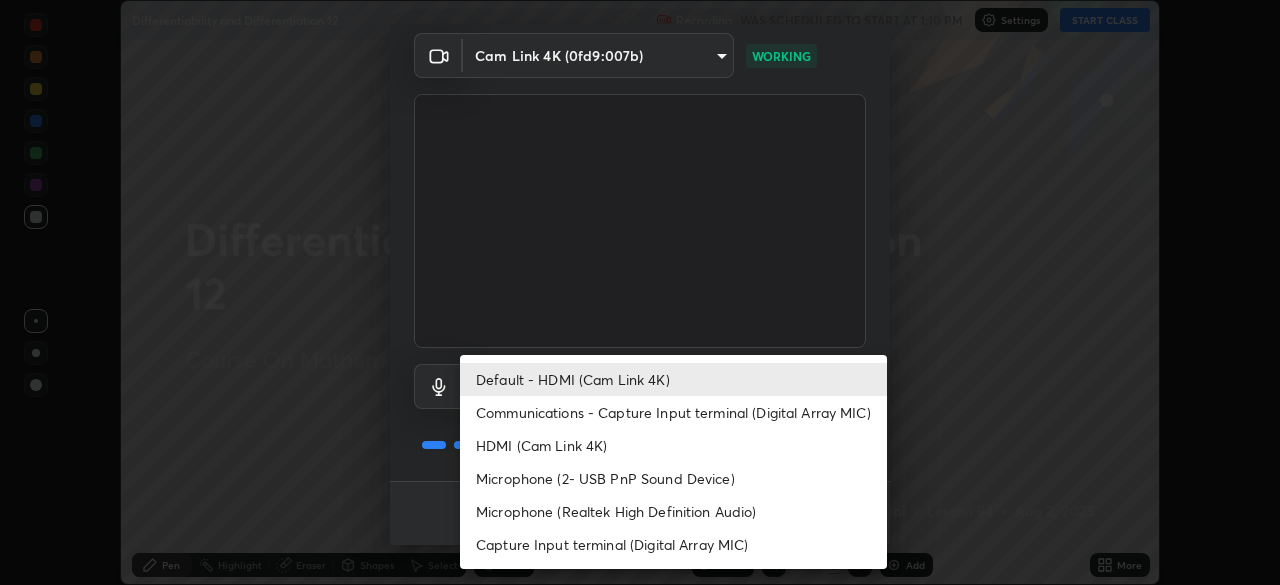 click on "Communications - Capture Input terminal (Digital Array MIC)" at bounding box center (673, 412) 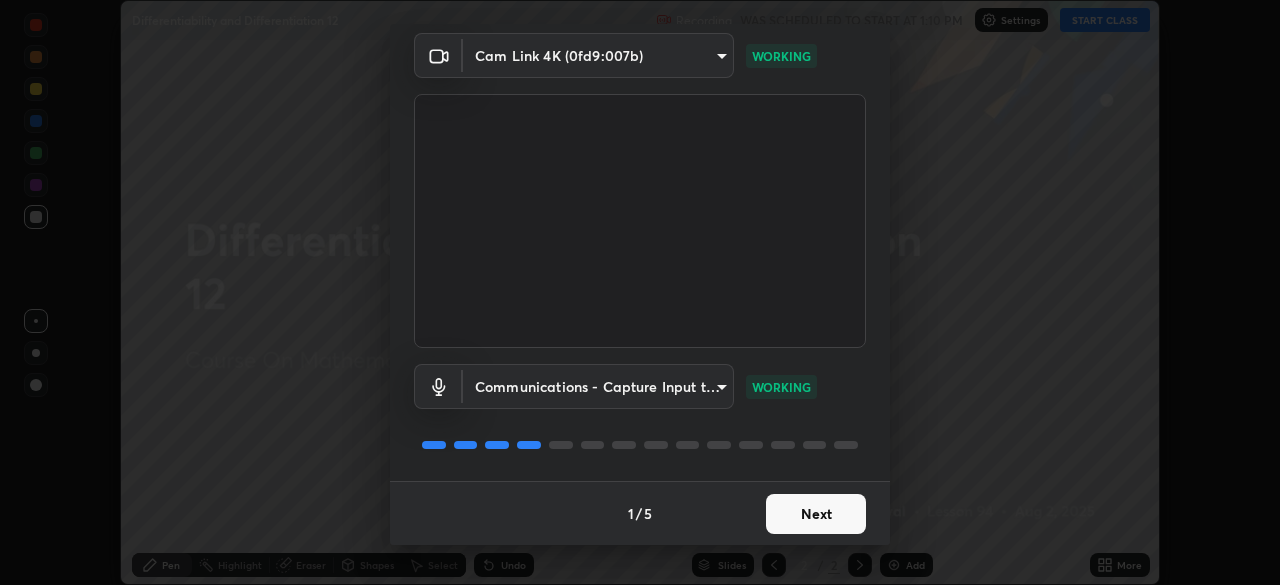 click on "Next" at bounding box center [816, 514] 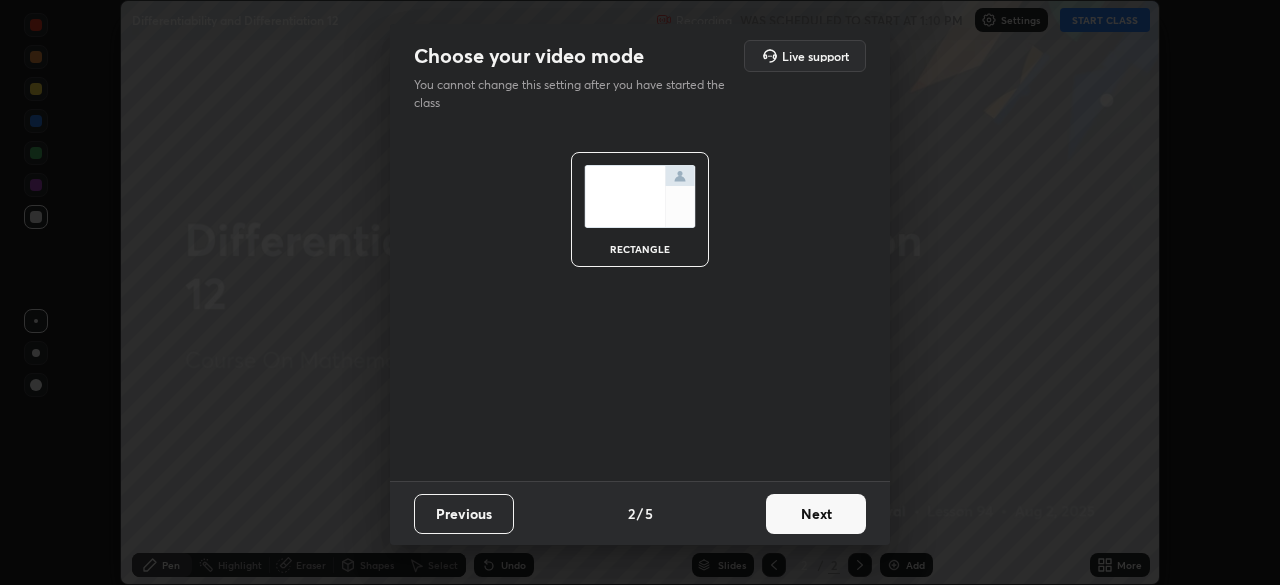 click on "Next" at bounding box center [816, 514] 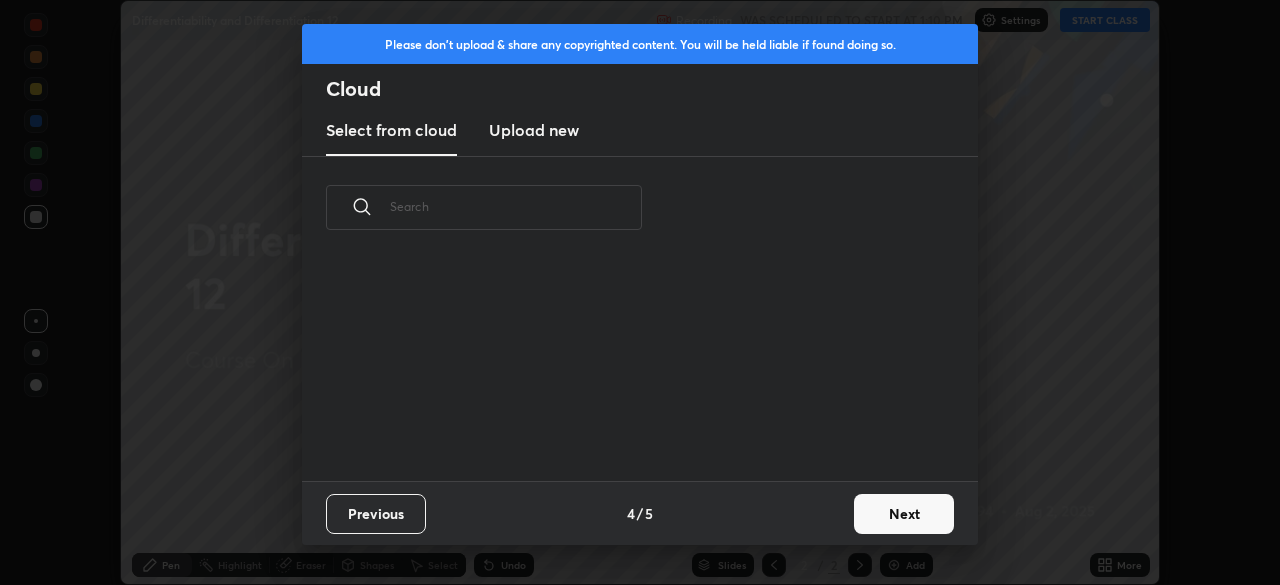click on "Previous 4 / 5 Next" at bounding box center (640, 513) 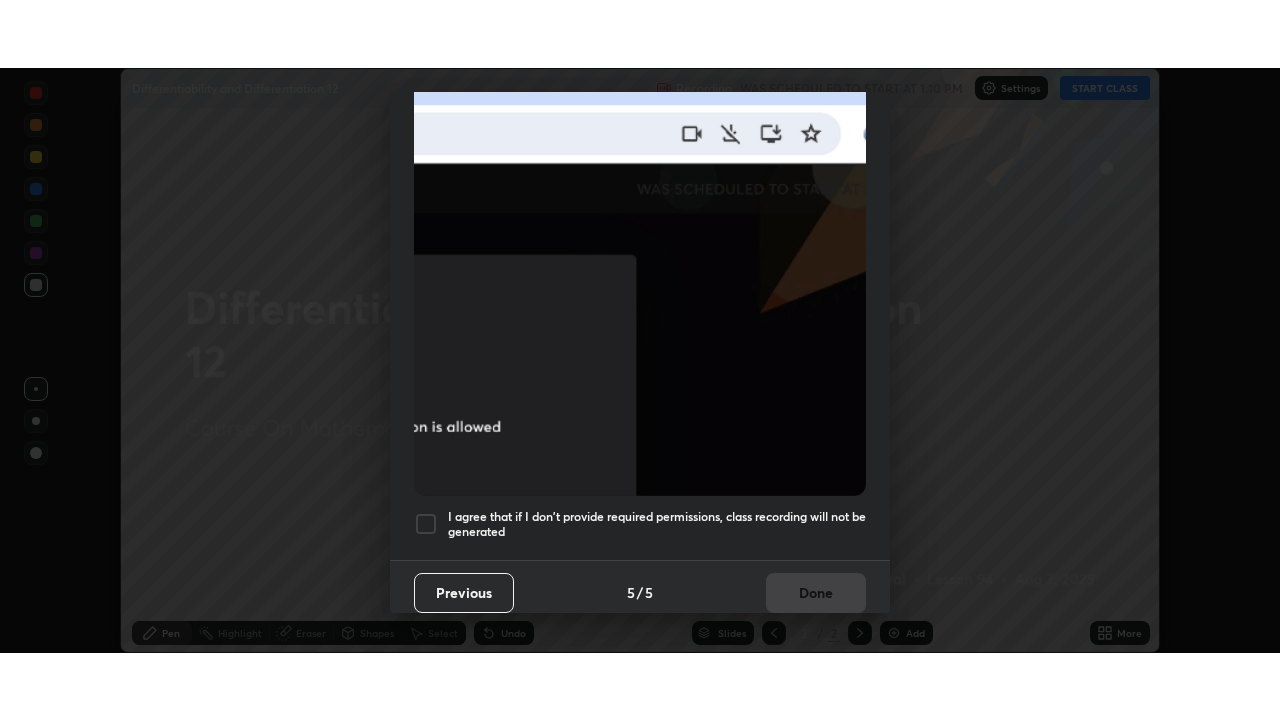 scroll, scrollTop: 479, scrollLeft: 0, axis: vertical 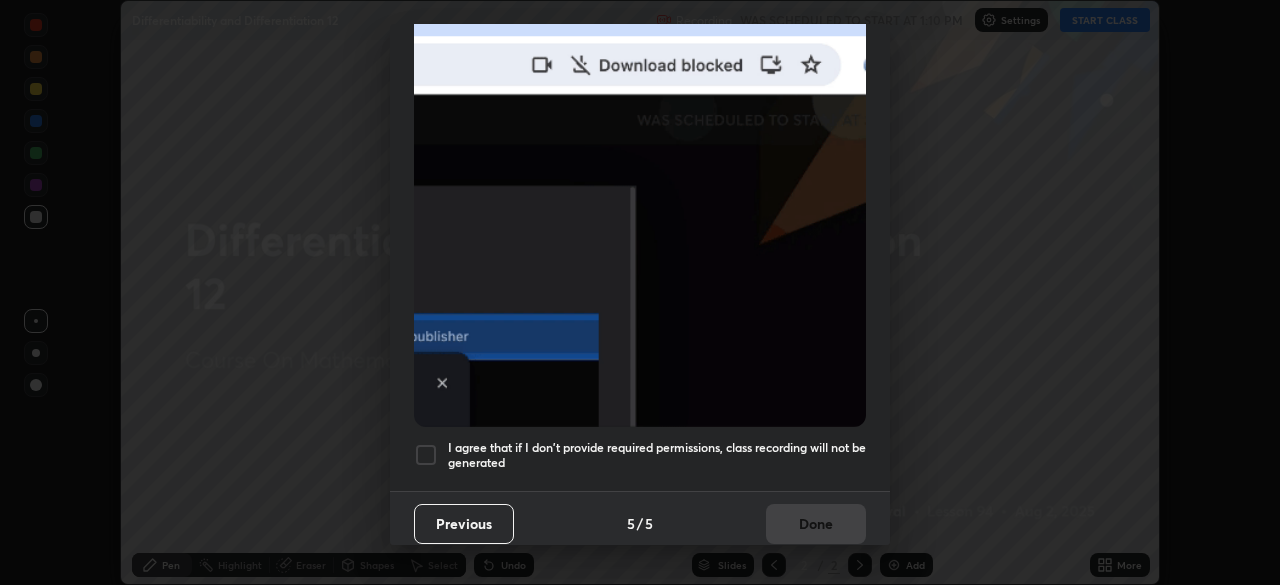 click at bounding box center [426, 455] 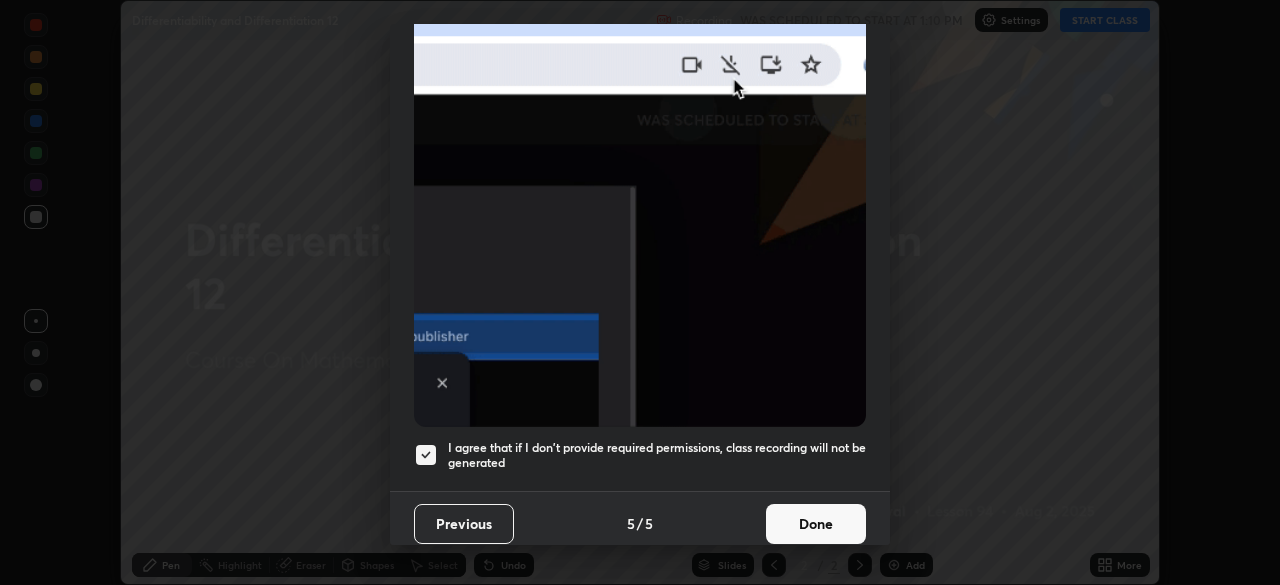 click on "Done" at bounding box center [816, 524] 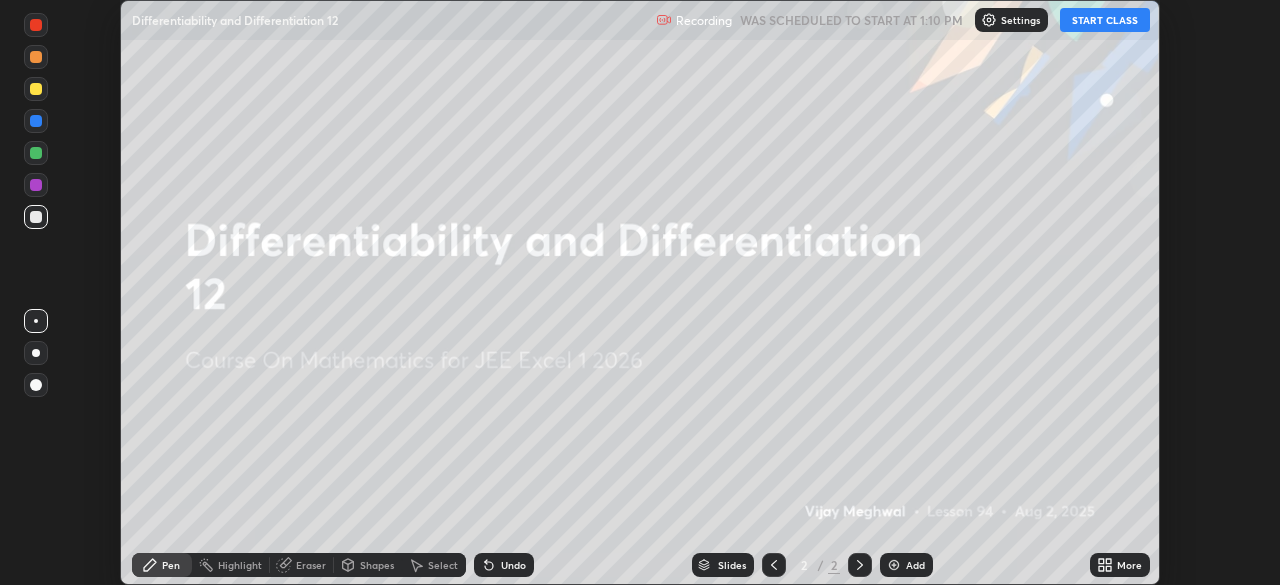click on "START CLASS" at bounding box center (1105, 20) 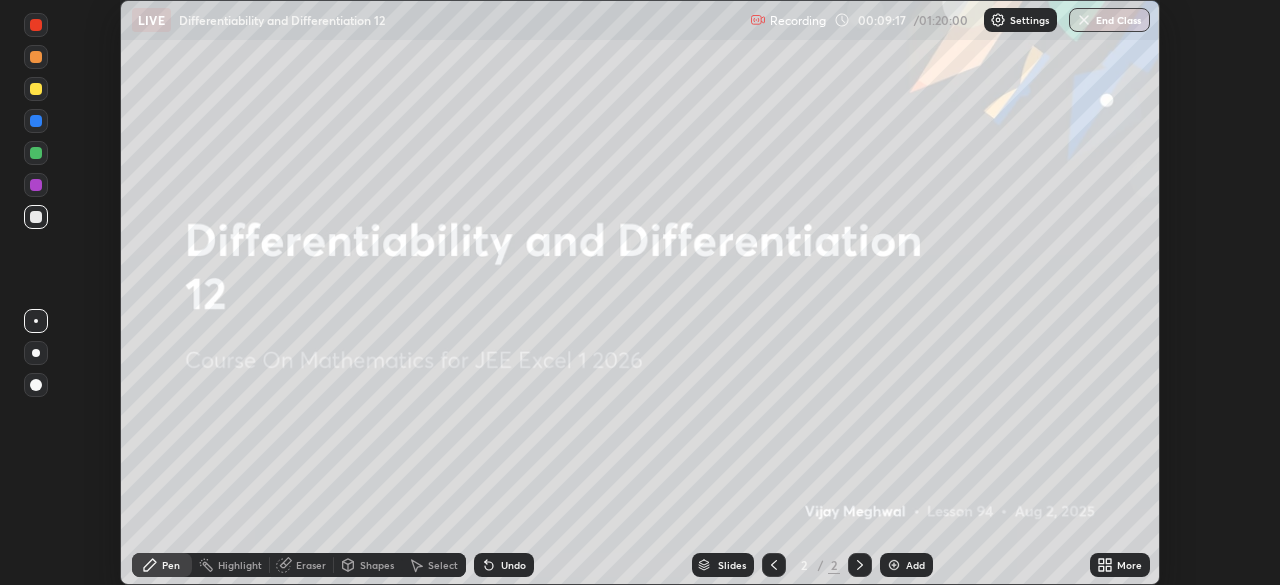 click 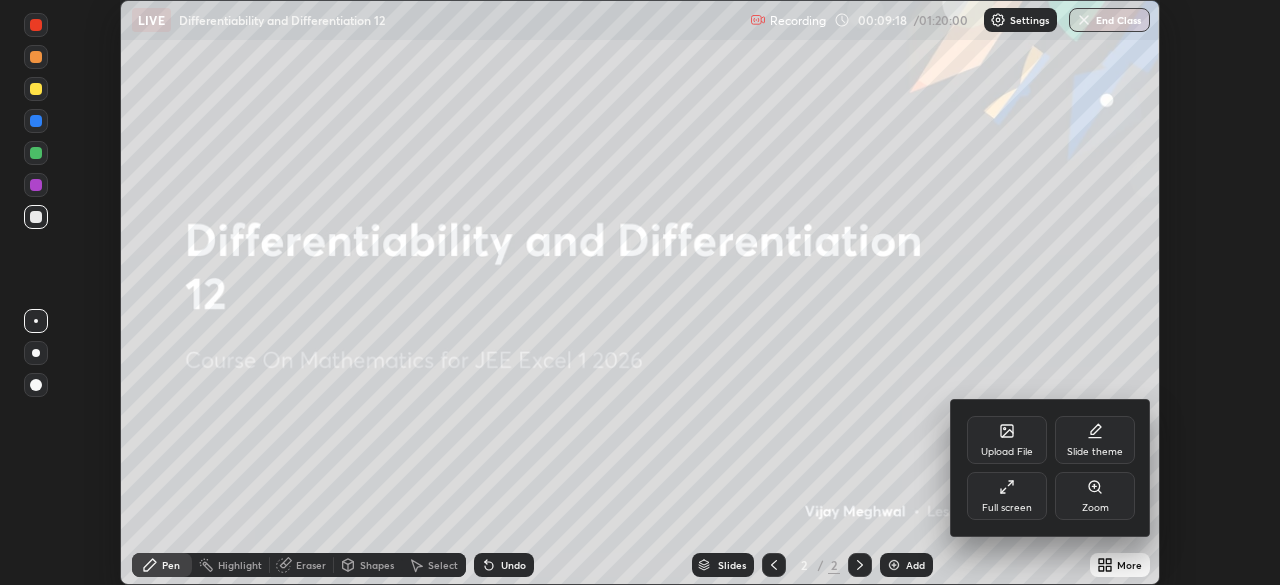click on "Full screen" at bounding box center [1007, 496] 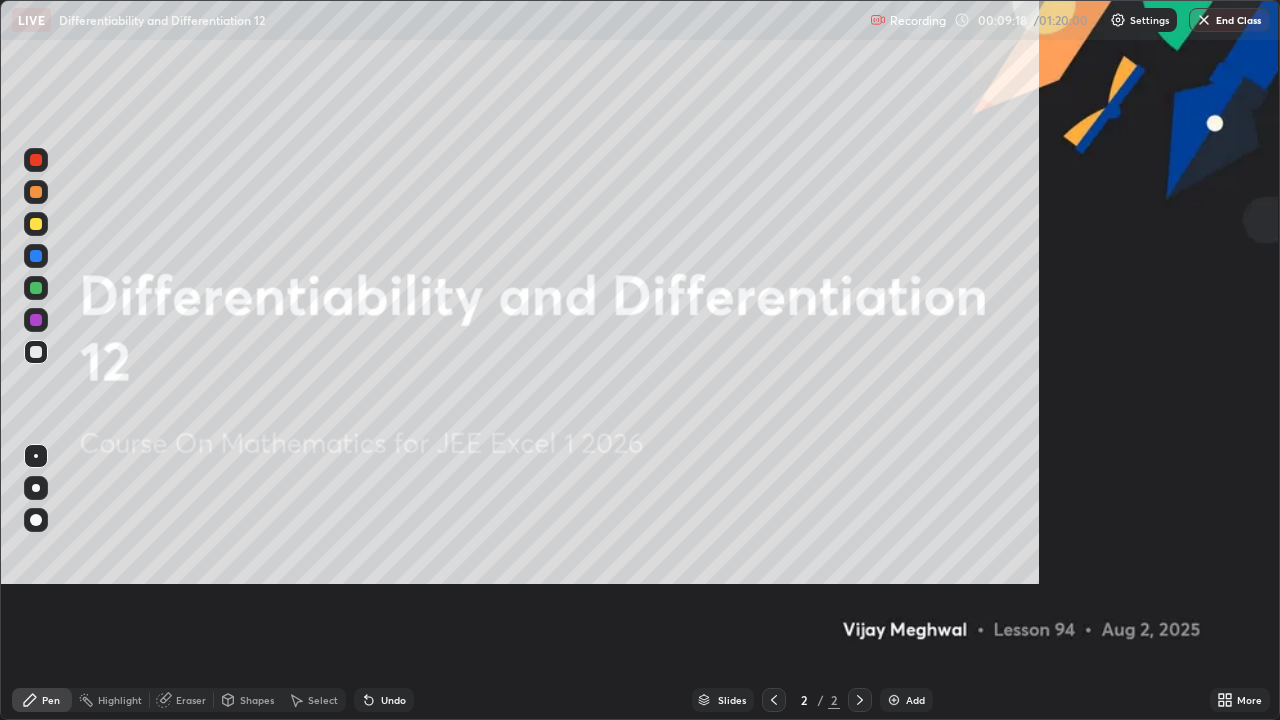 scroll, scrollTop: 99280, scrollLeft: 98720, axis: both 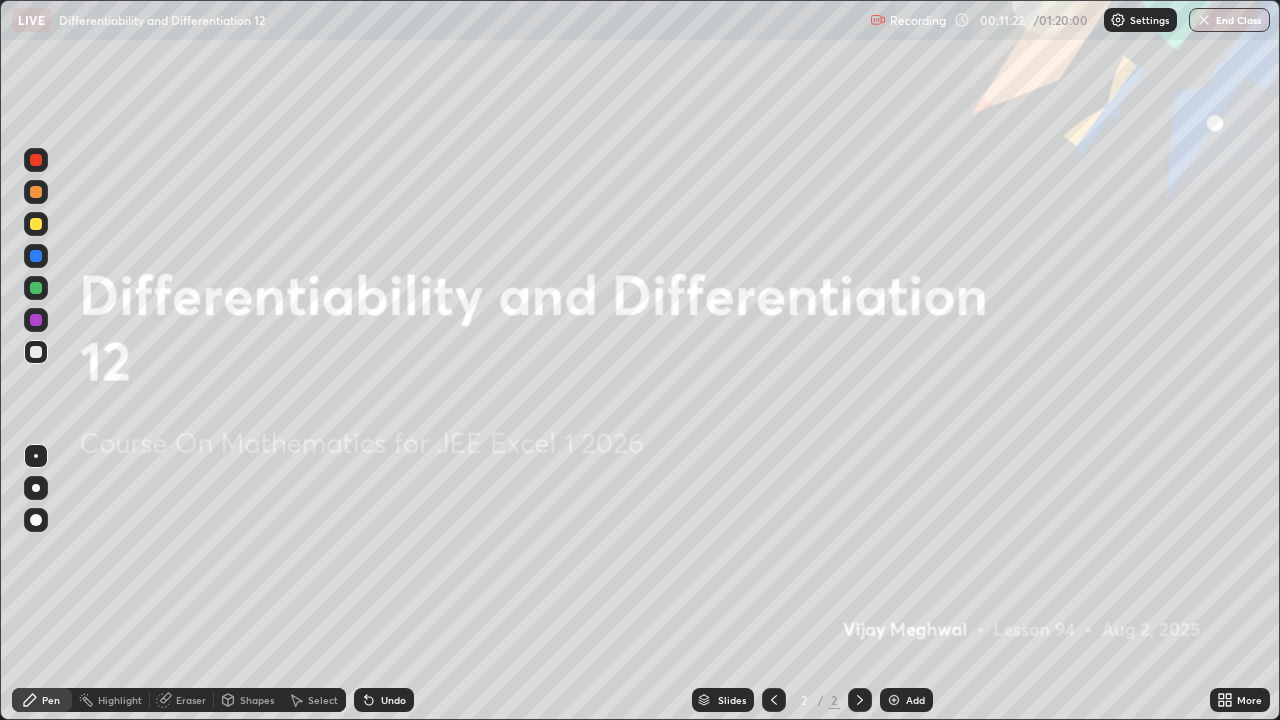 click on "Add" at bounding box center [915, 700] 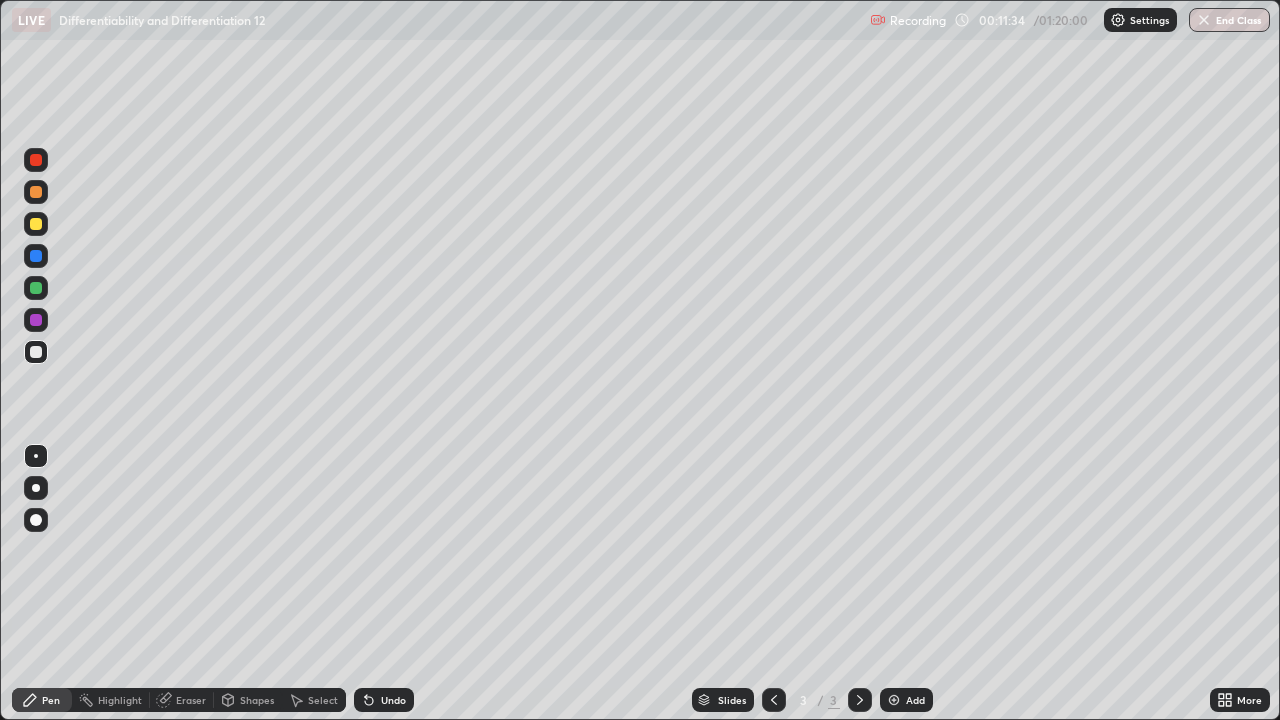 click at bounding box center [36, 192] 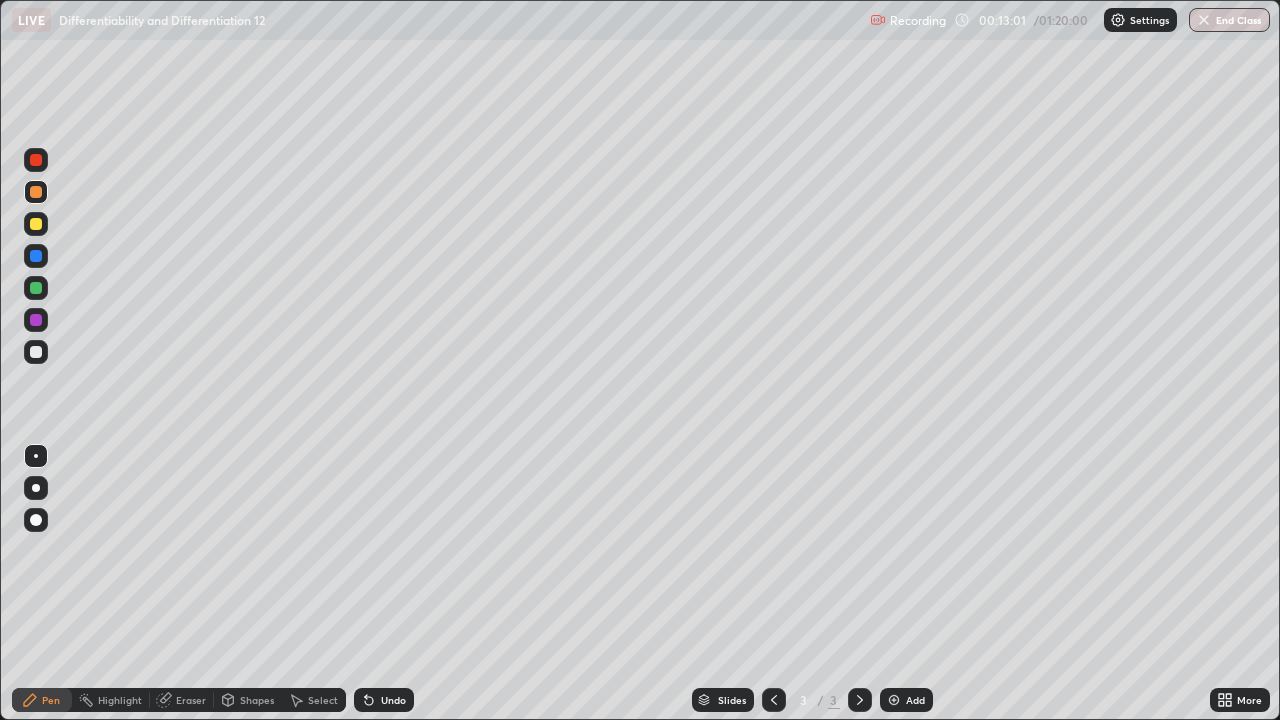 click on "Eraser" at bounding box center [191, 700] 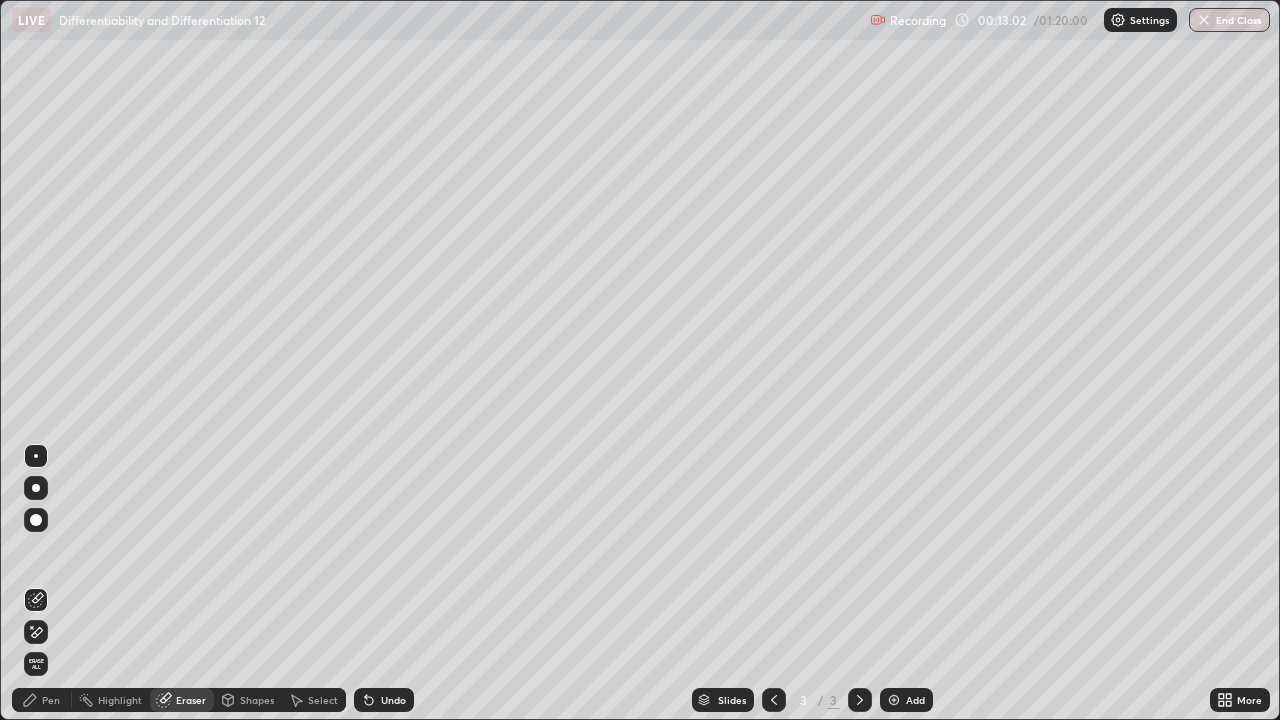 click on "Pen" at bounding box center [51, 700] 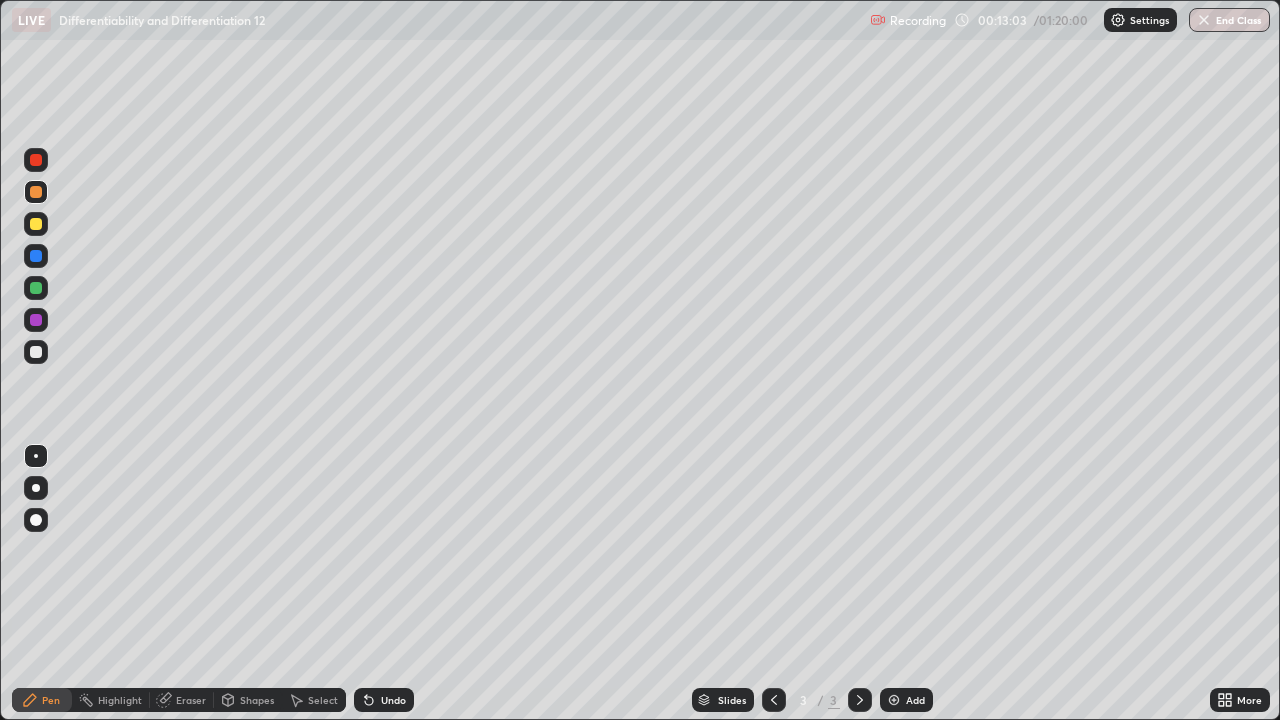 click on "Pen" at bounding box center (42, 700) 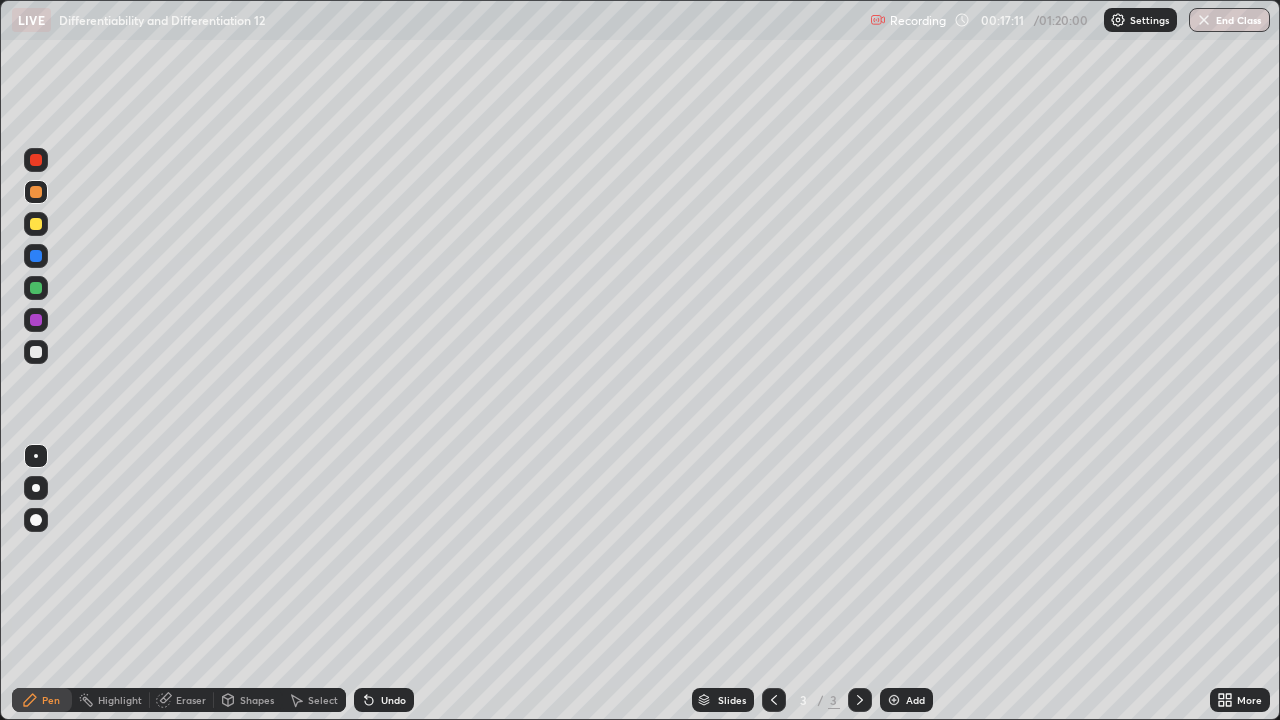 click on "Add" at bounding box center (906, 700) 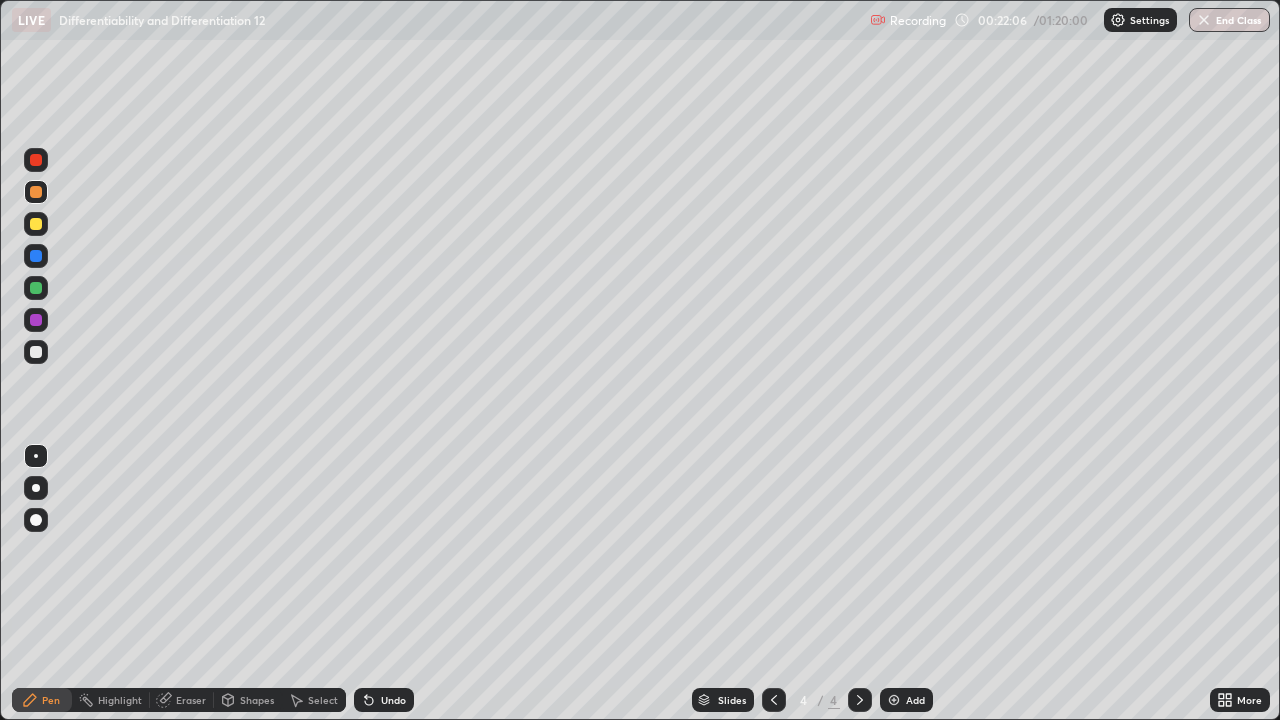 click on "Add" at bounding box center (915, 700) 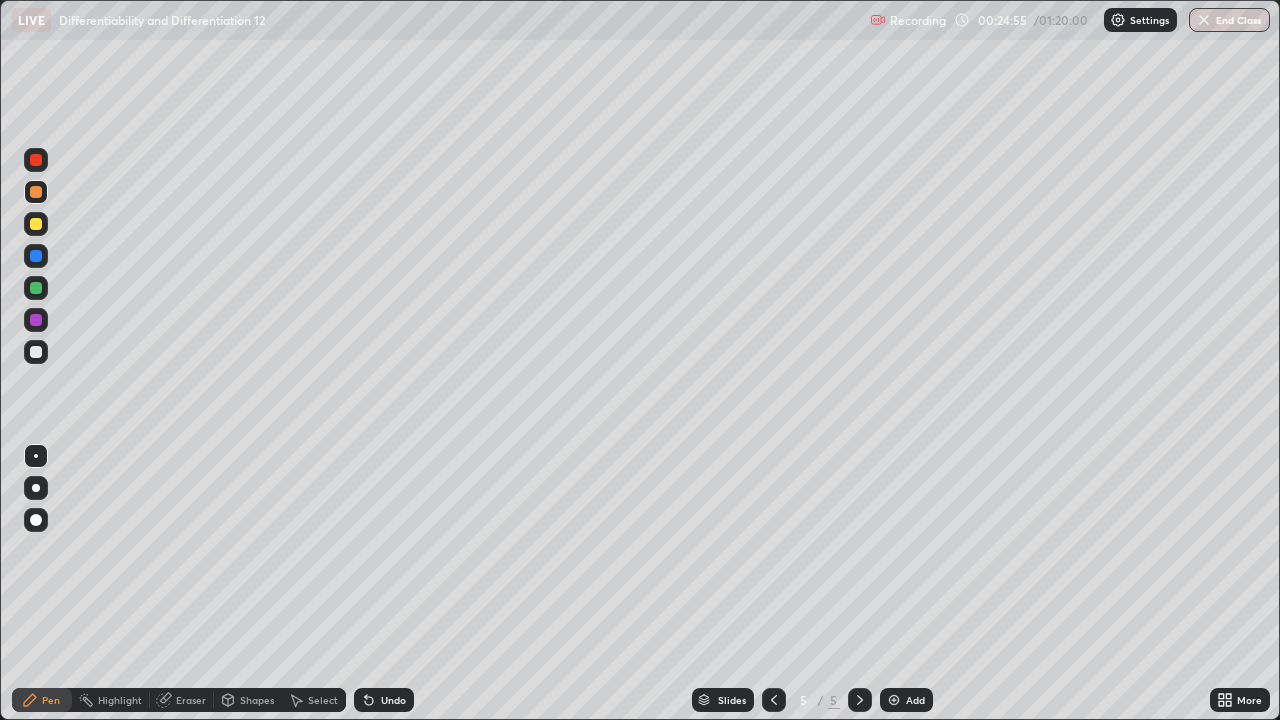 click on "Add" at bounding box center (915, 700) 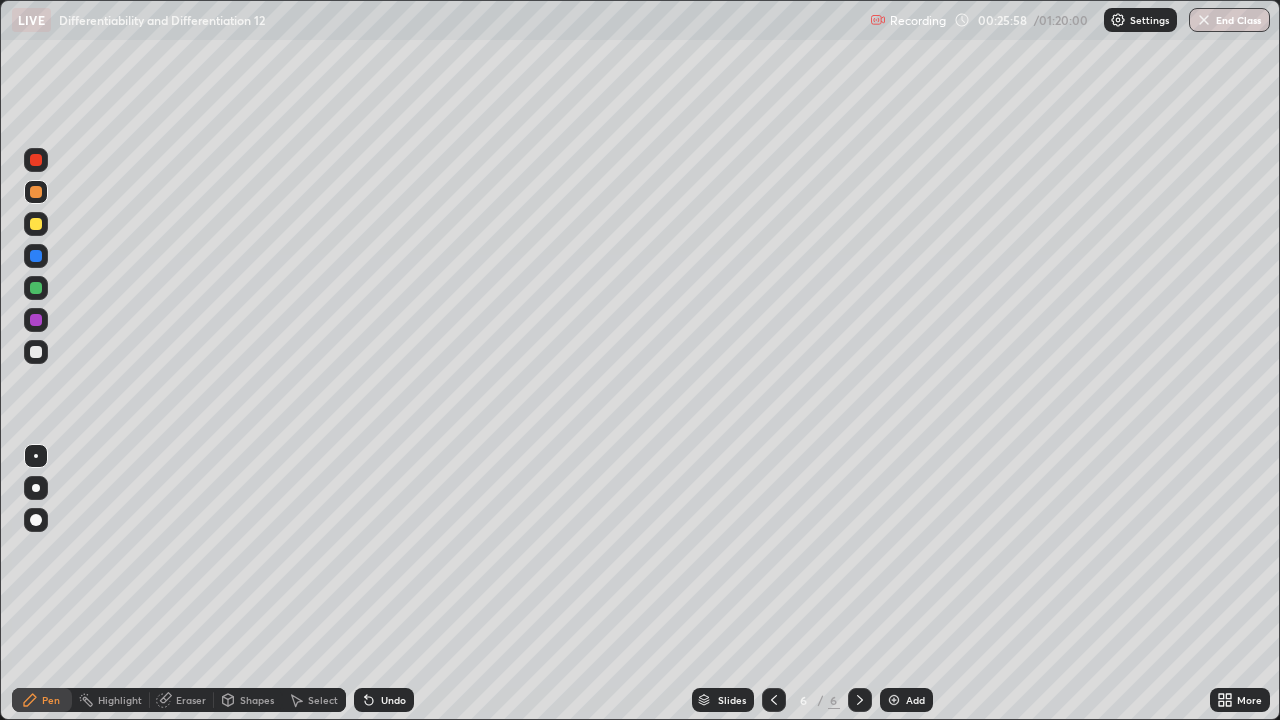 click on "Undo" at bounding box center [393, 700] 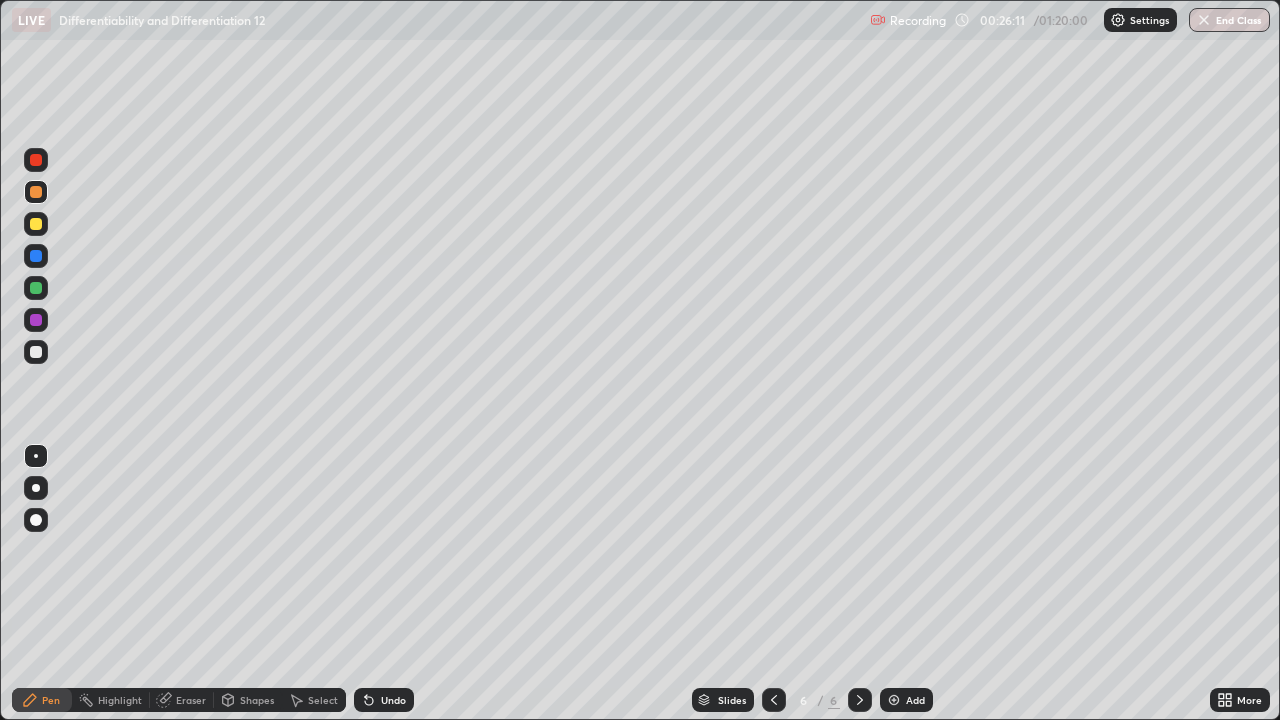 click at bounding box center (36, 352) 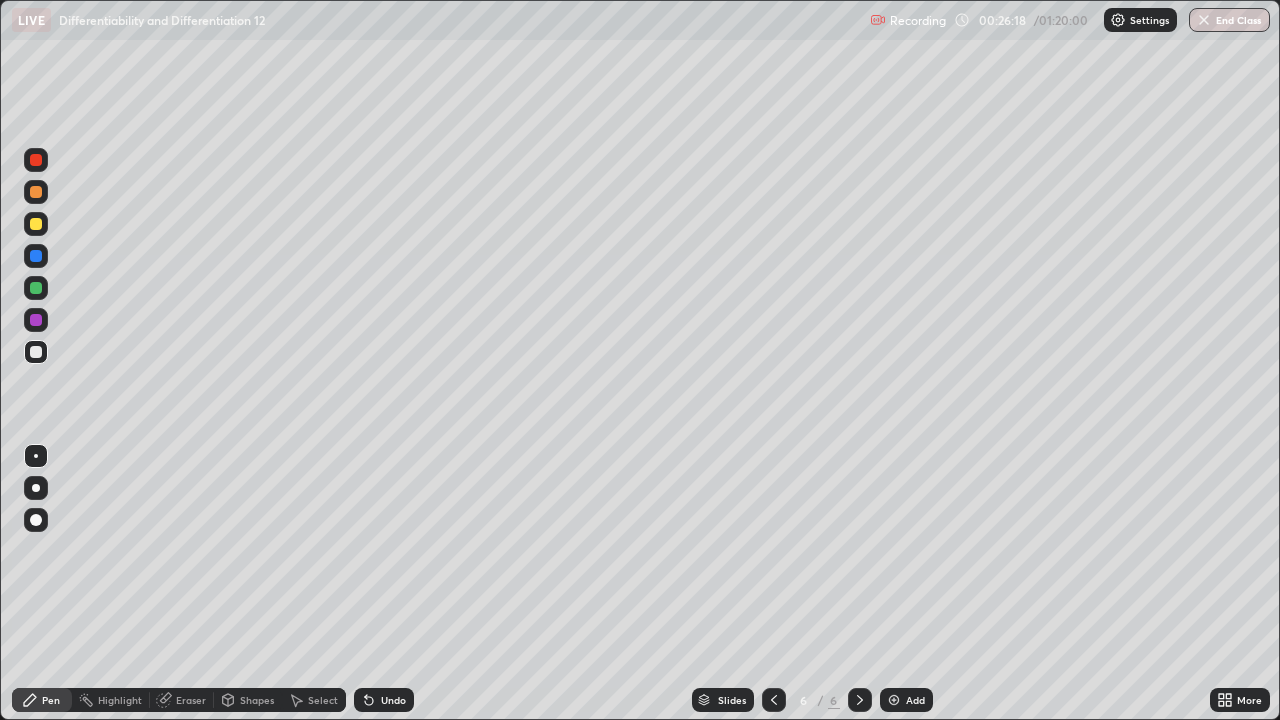 click on "Undo" at bounding box center [384, 700] 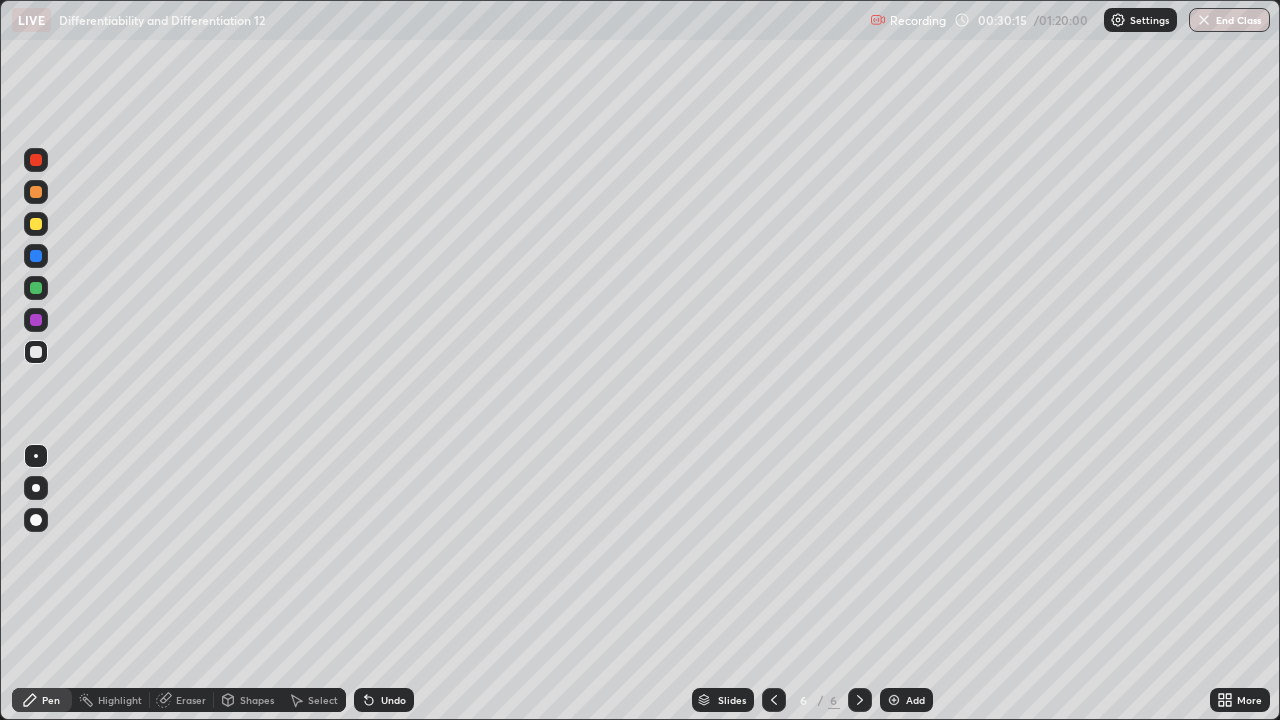 click on "Add" at bounding box center (915, 700) 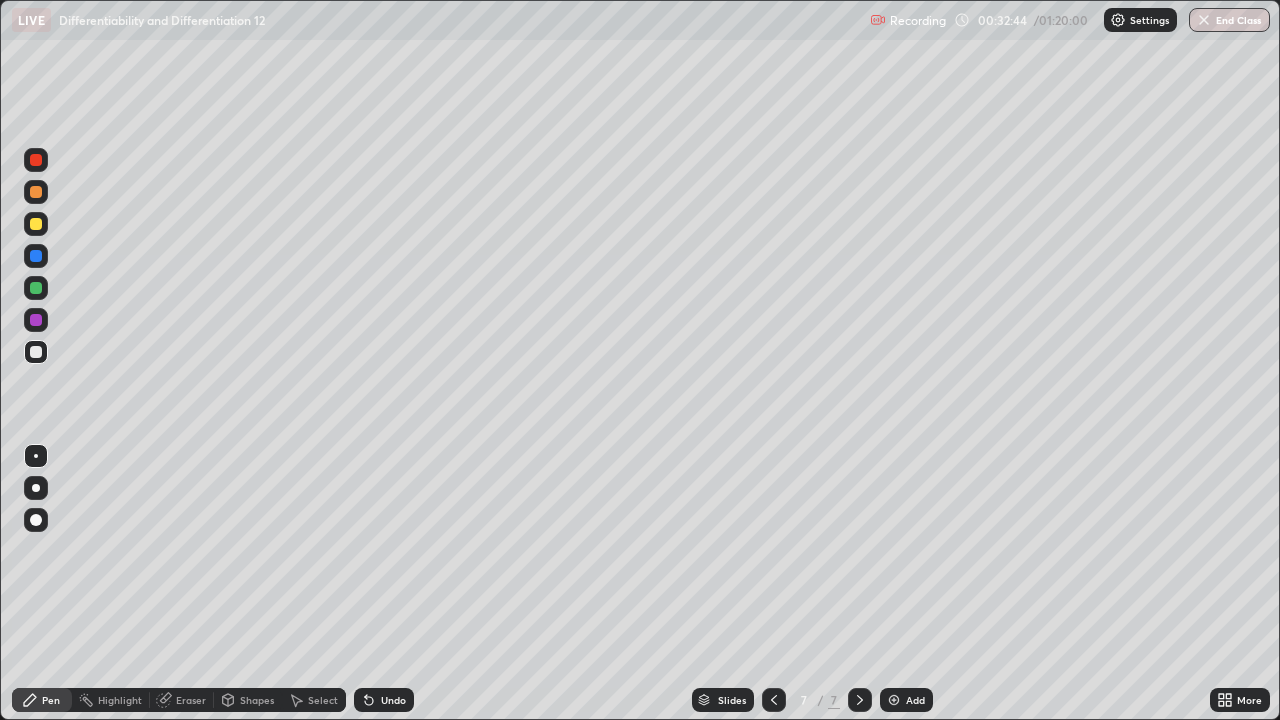 click at bounding box center [36, 224] 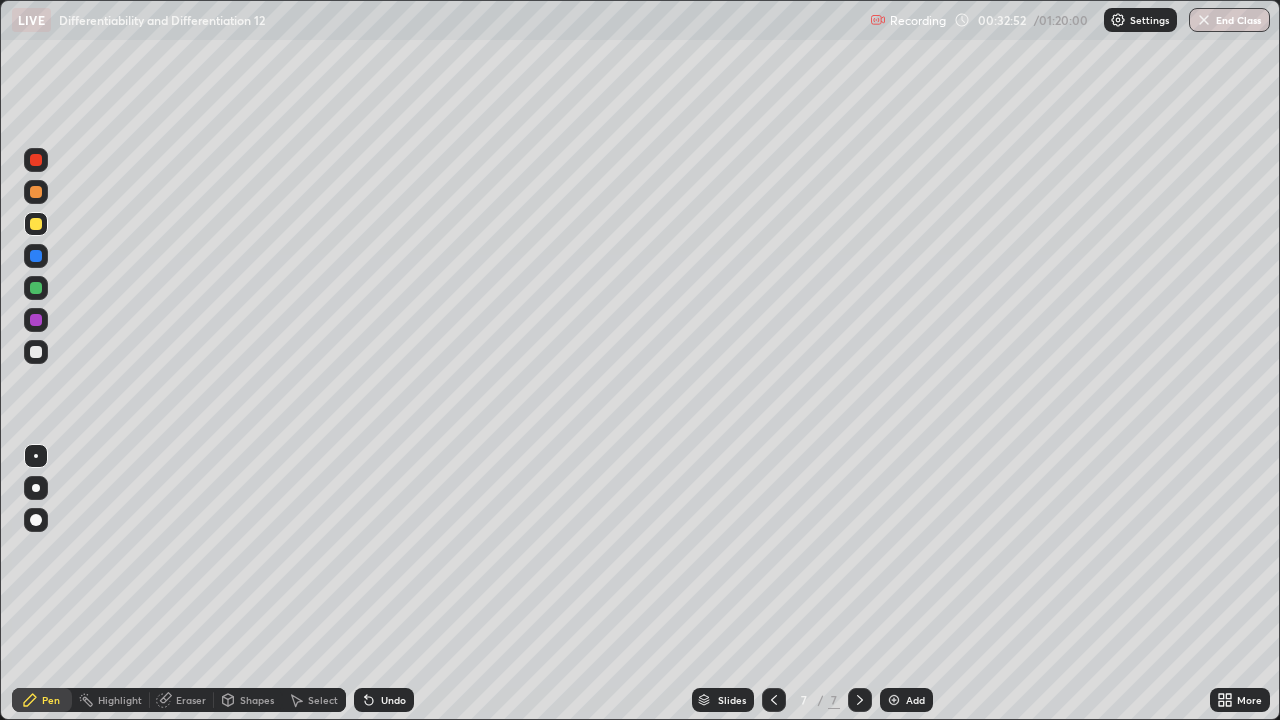 click on "Eraser" at bounding box center (191, 700) 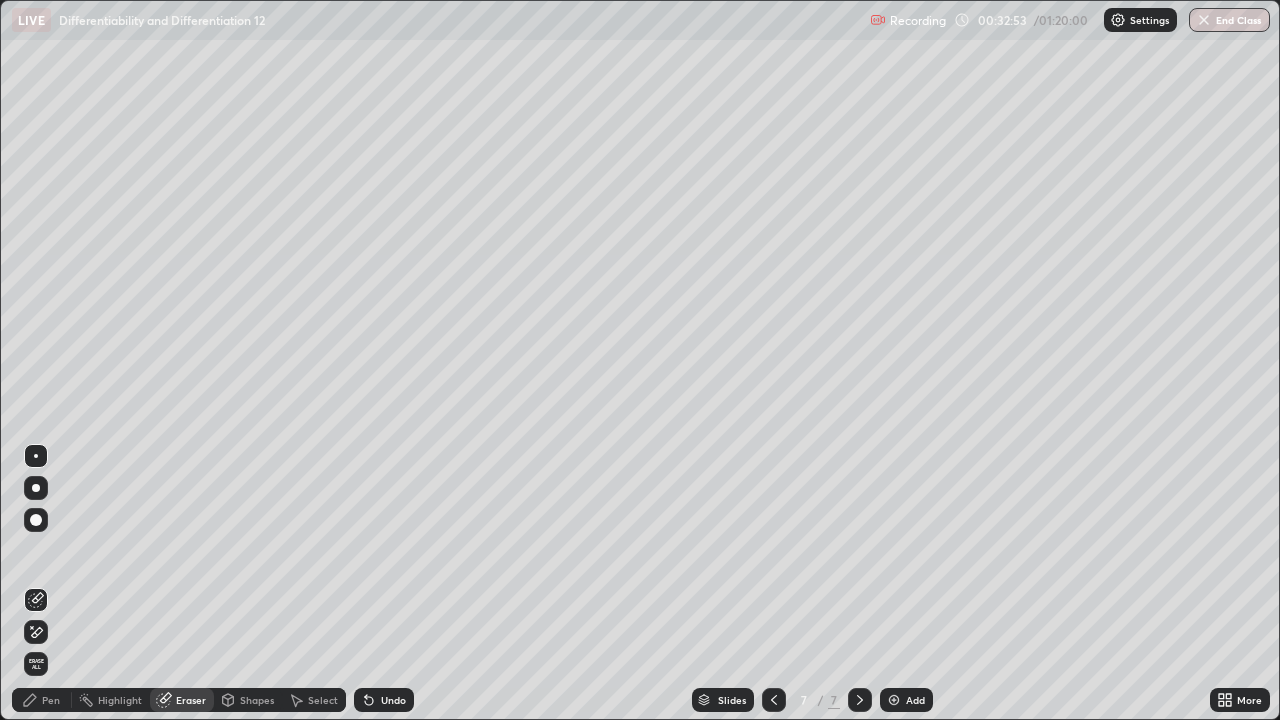 click on "Eraser" at bounding box center (191, 700) 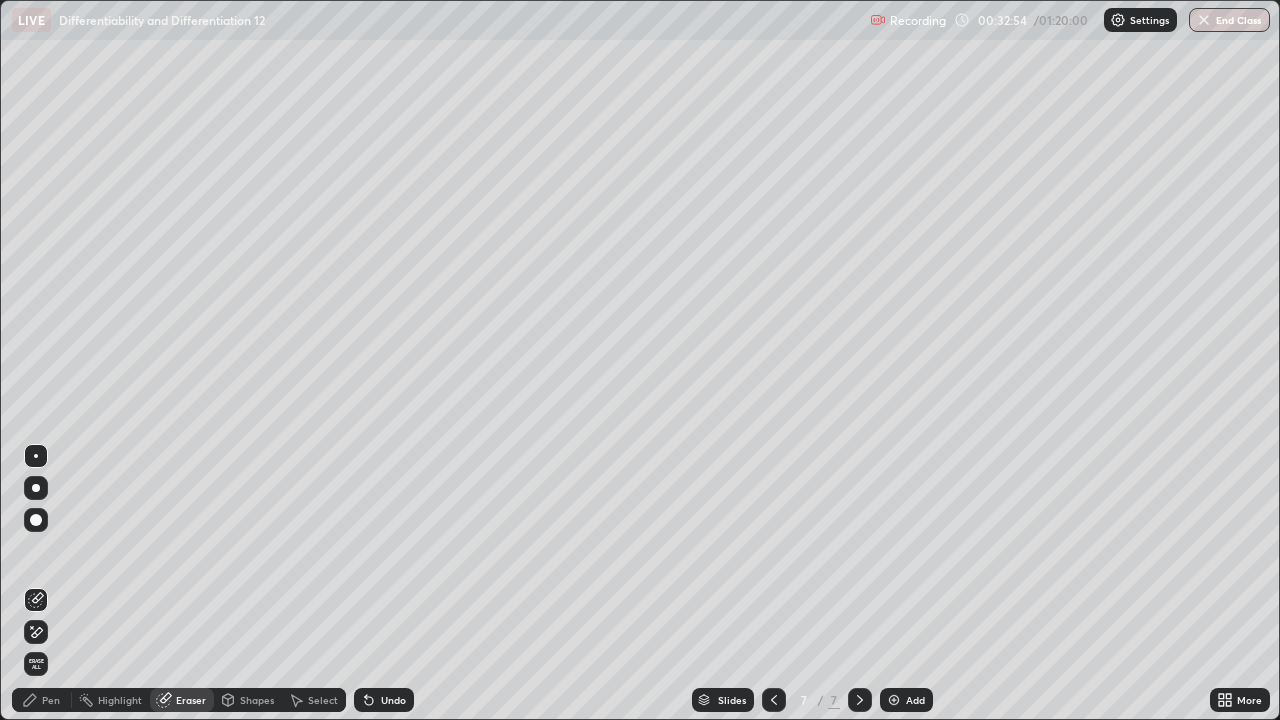 click on "Pen" at bounding box center (51, 700) 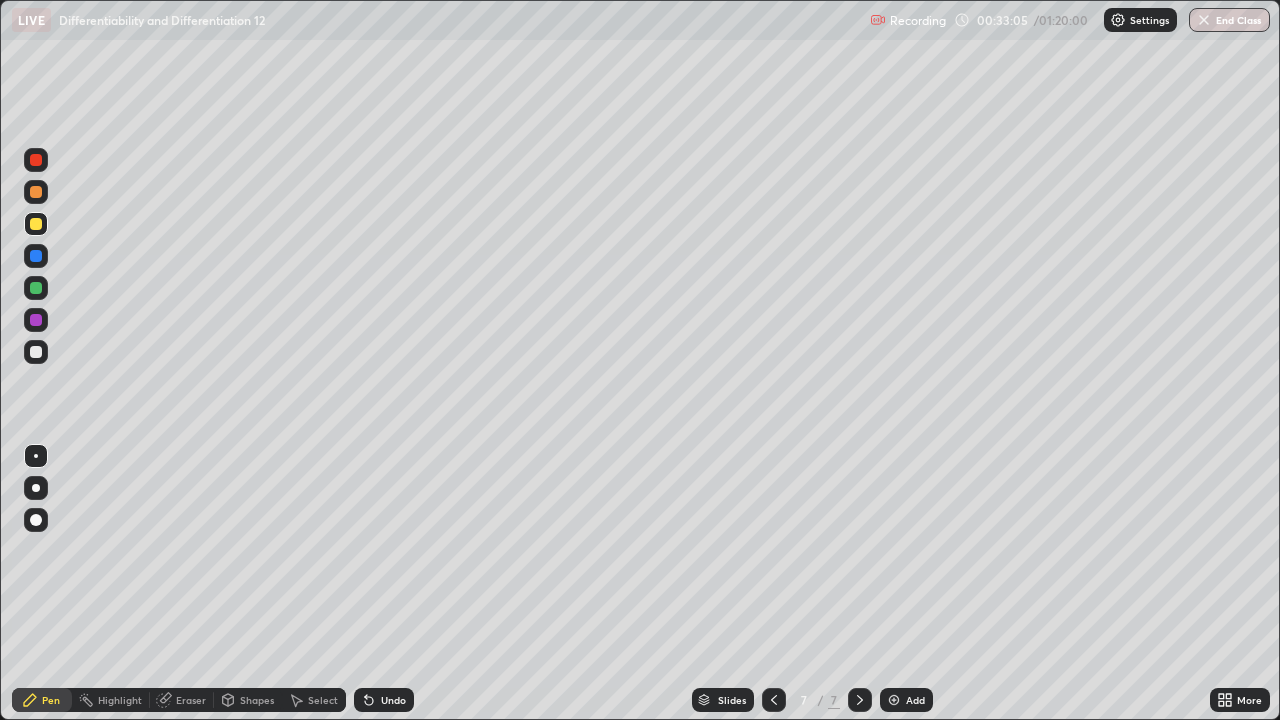 click on "Undo" at bounding box center (393, 700) 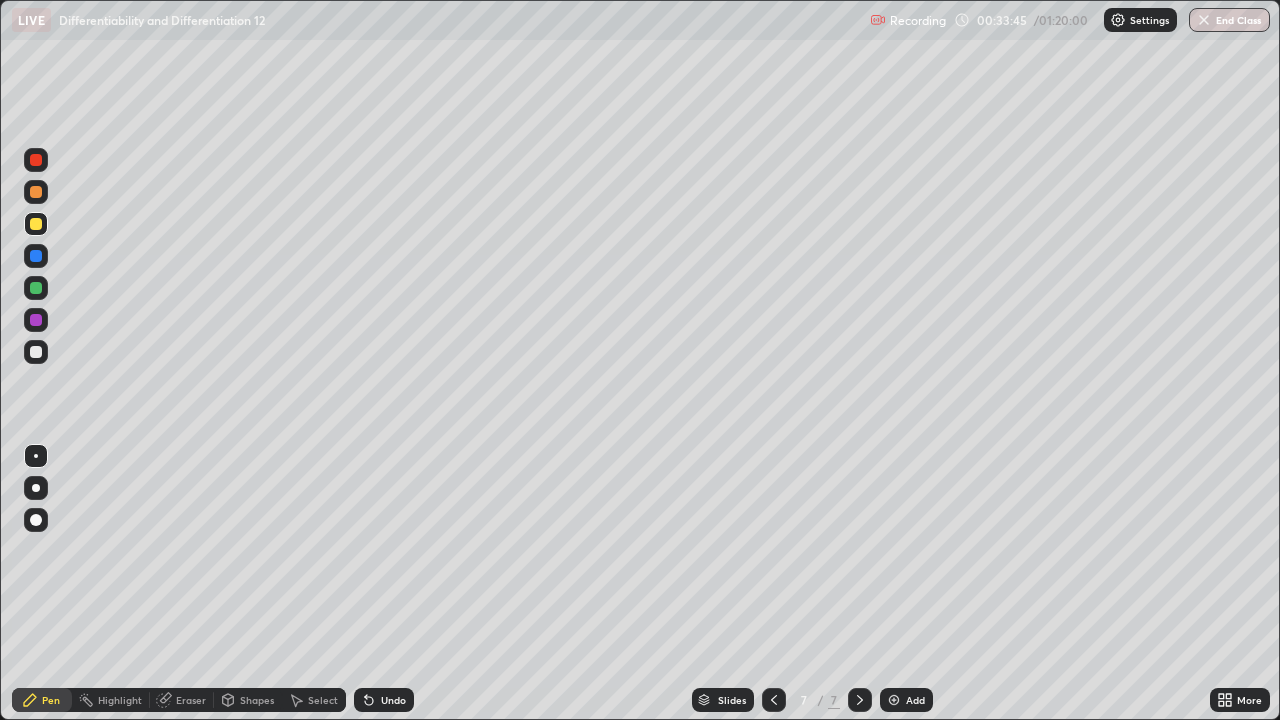 click on "Undo" at bounding box center (393, 700) 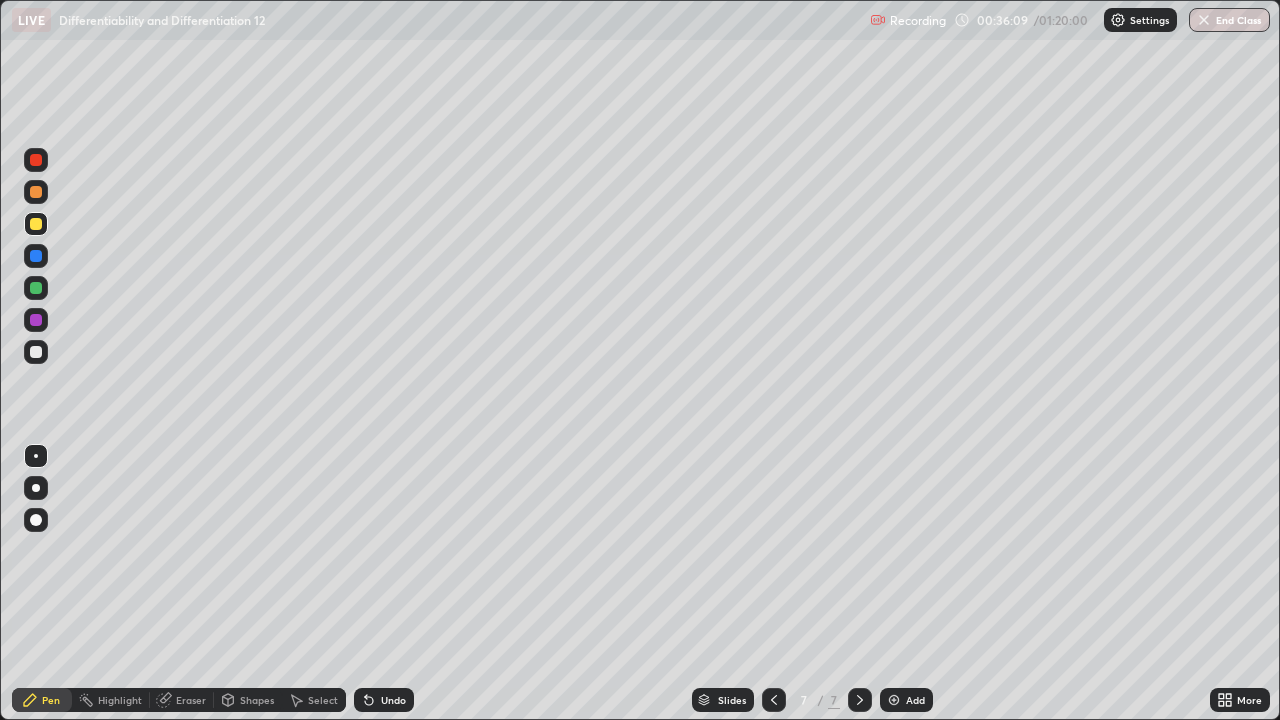 click on "Eraser" at bounding box center [191, 700] 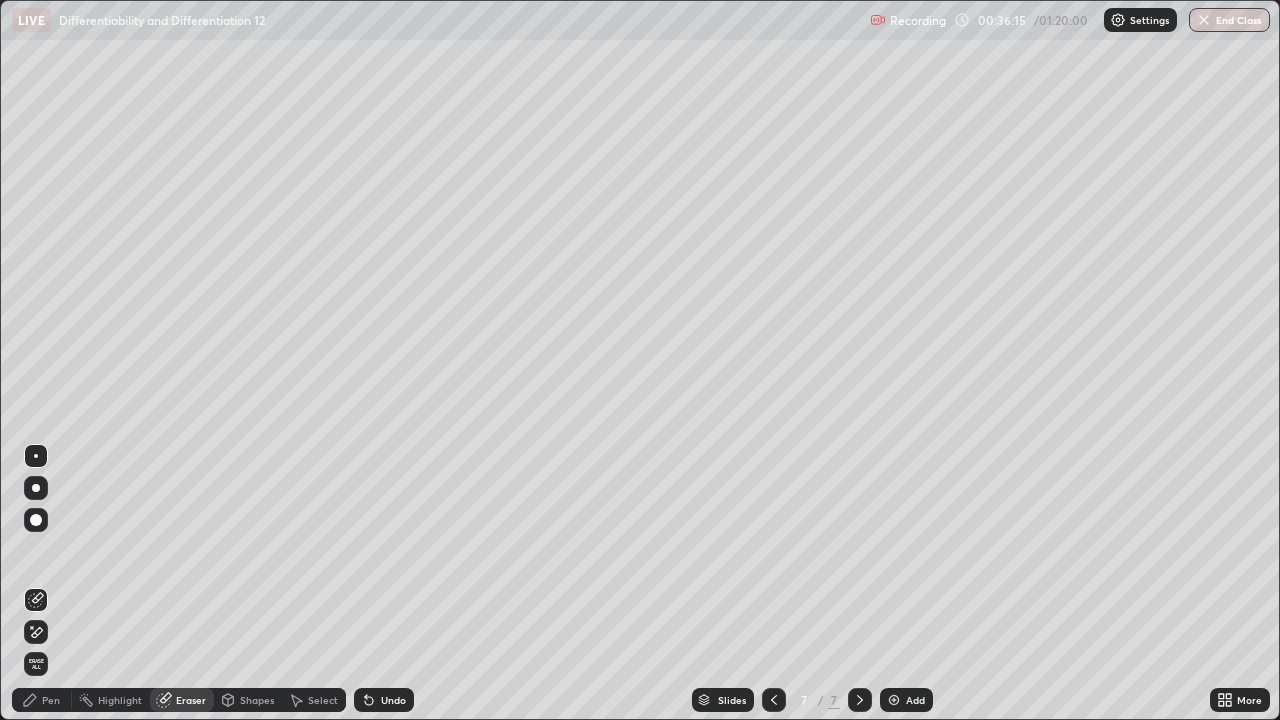 click on "Pen" at bounding box center [51, 700] 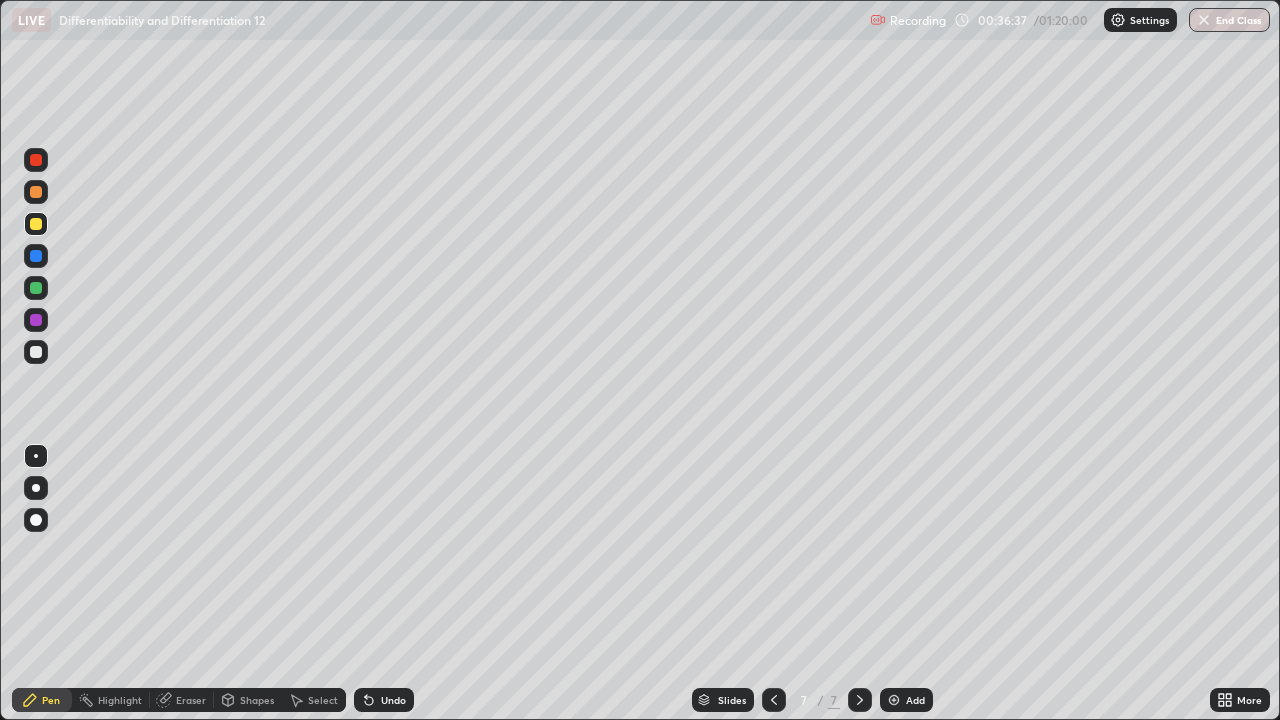 click on "Eraser" at bounding box center (191, 700) 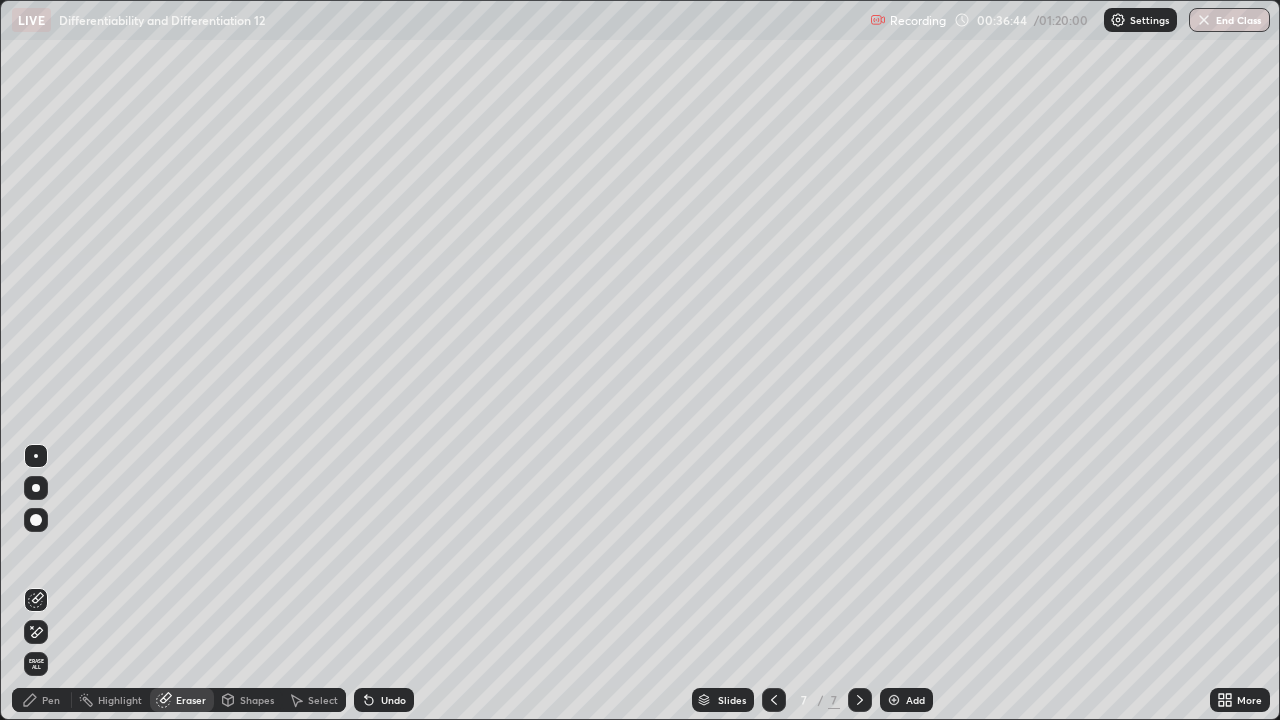 click on "Pen" at bounding box center [51, 700] 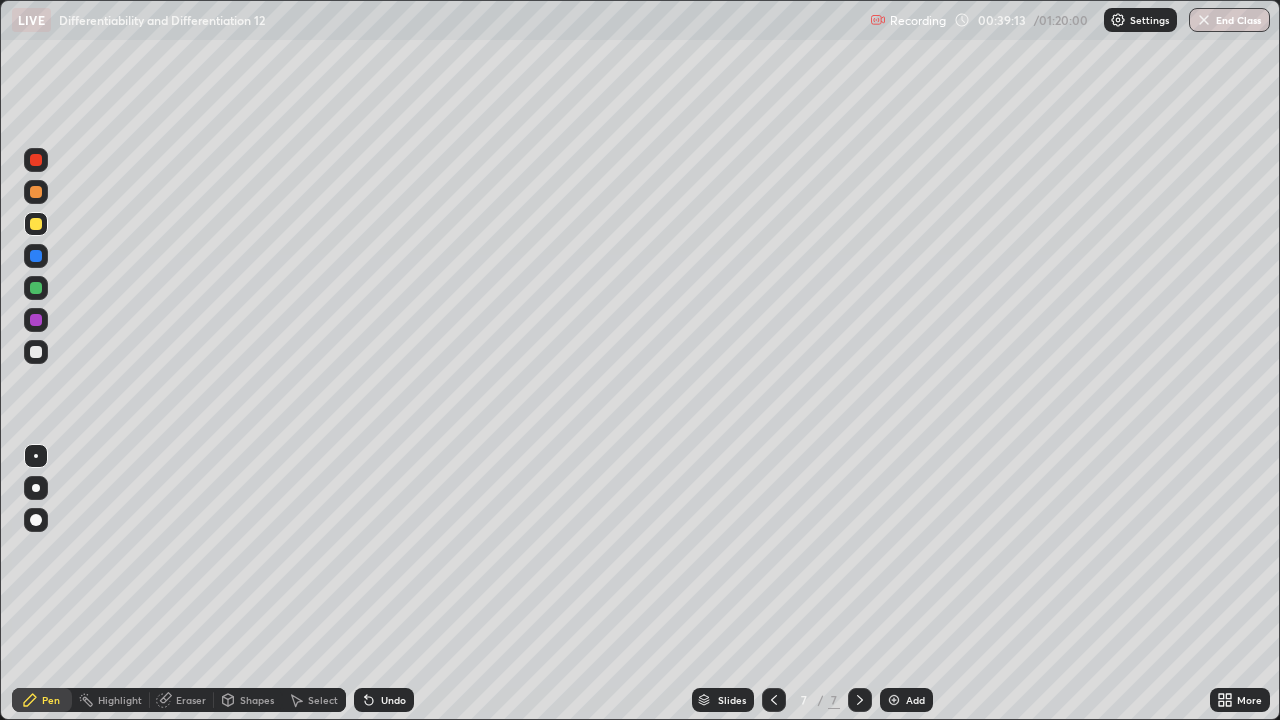 click on "Eraser" at bounding box center [191, 700] 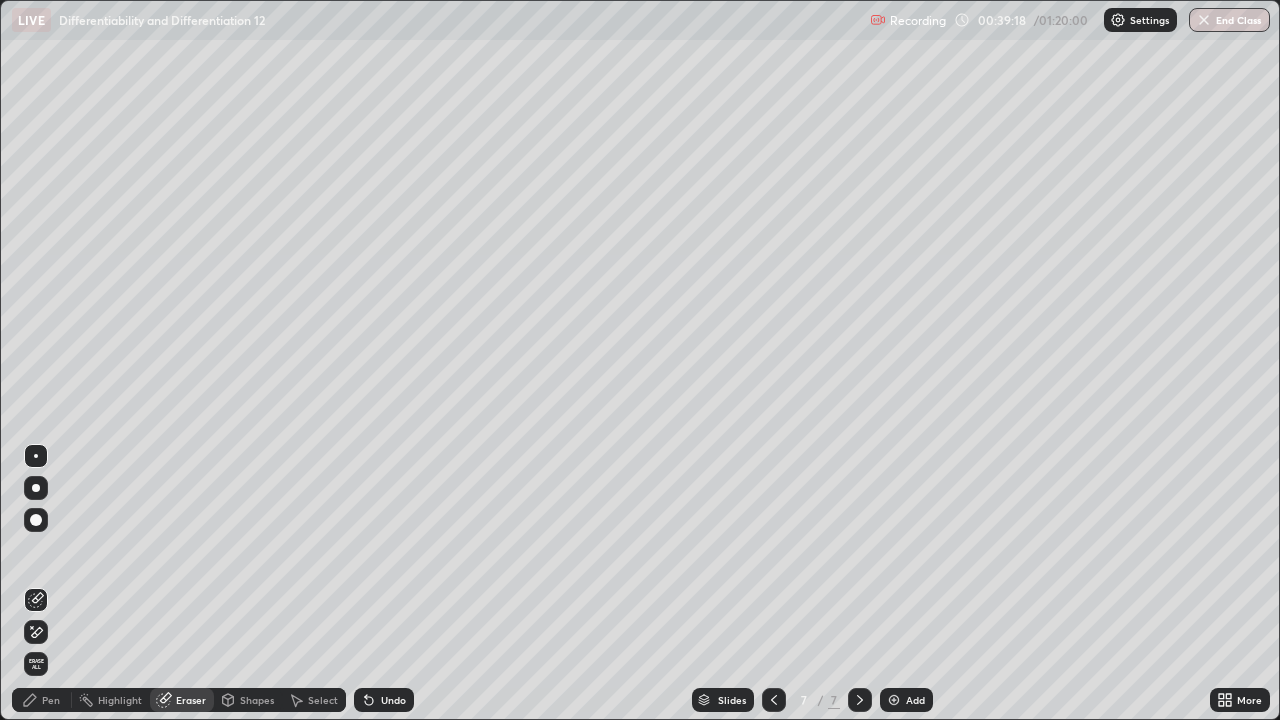 click on "Pen" at bounding box center [51, 700] 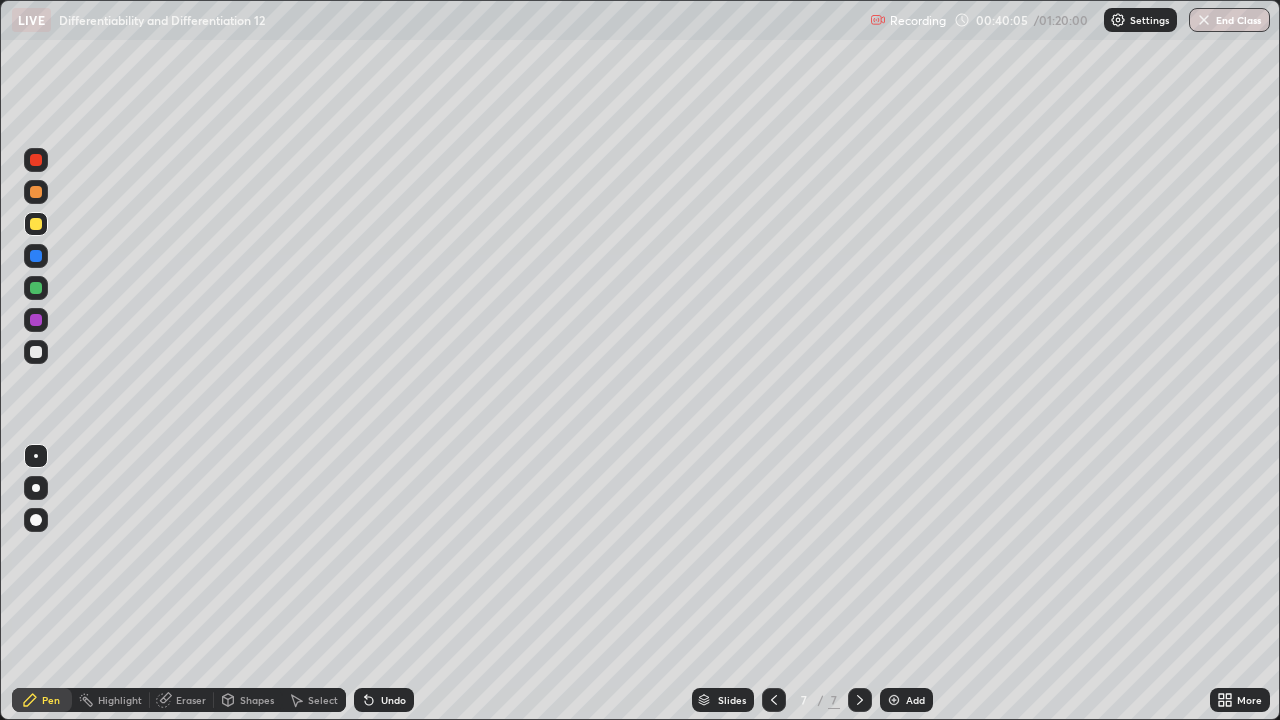 click on "Add" at bounding box center [906, 700] 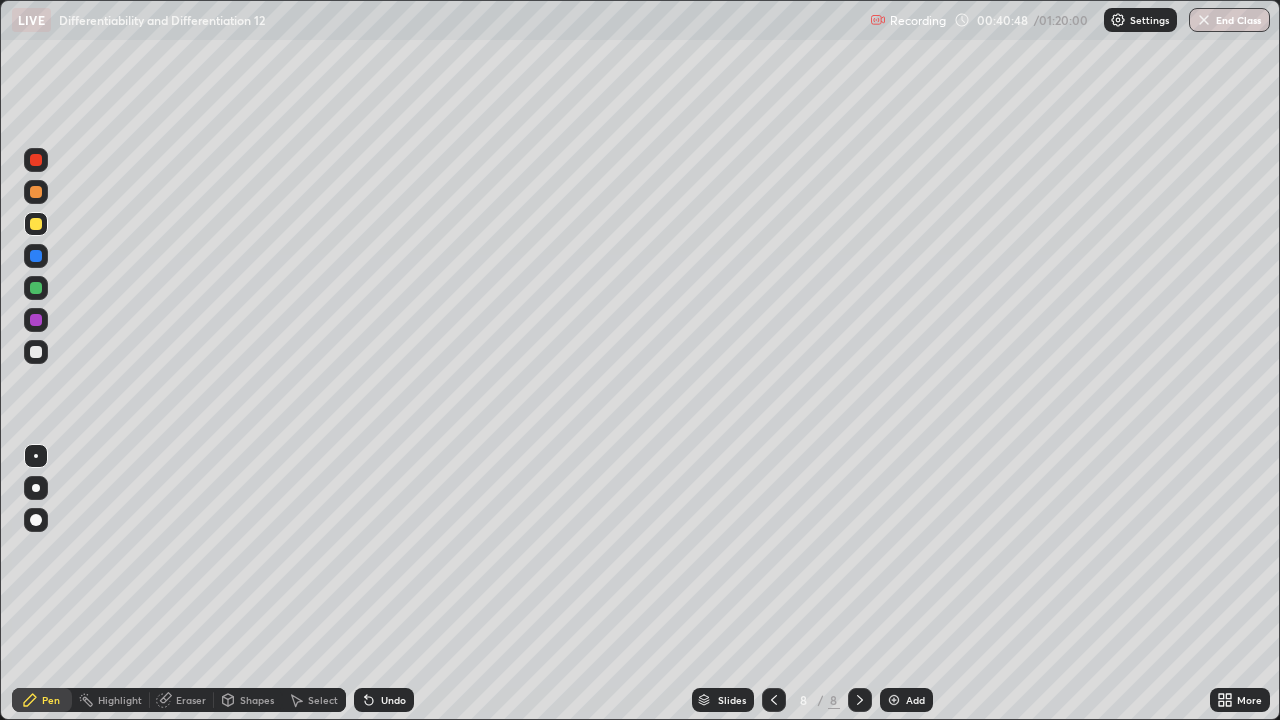 click at bounding box center [774, 700] 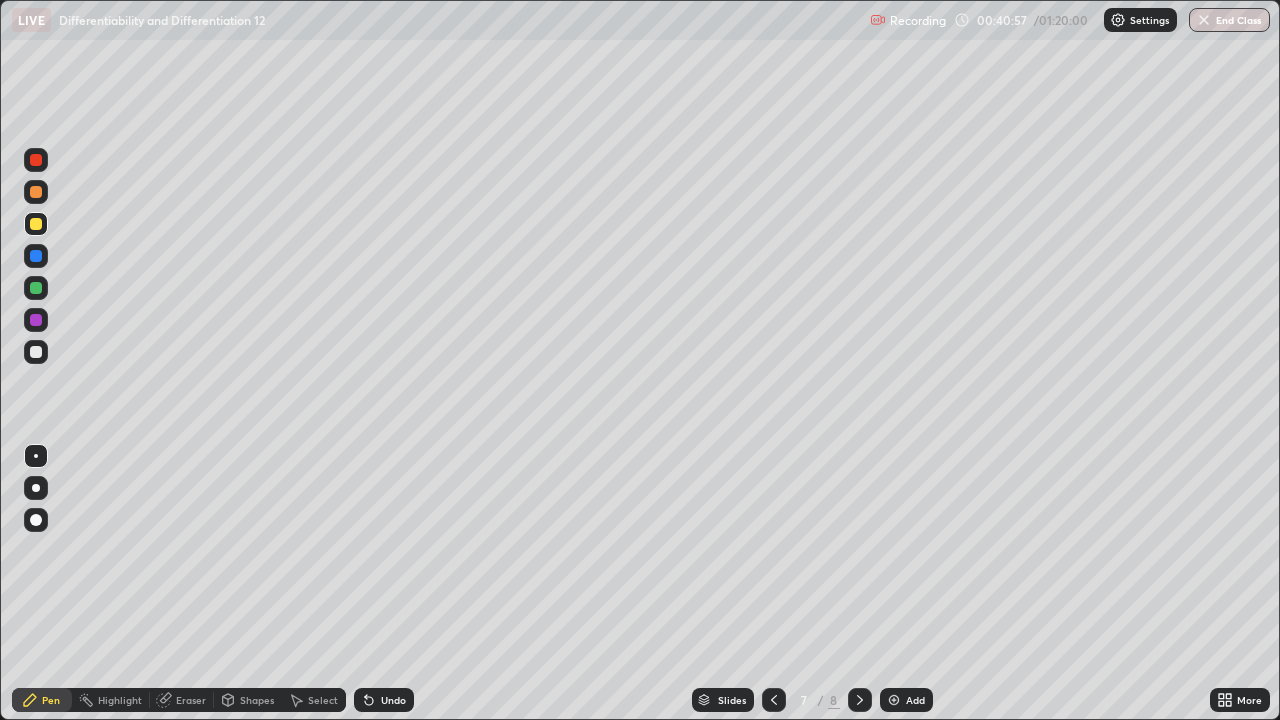 click 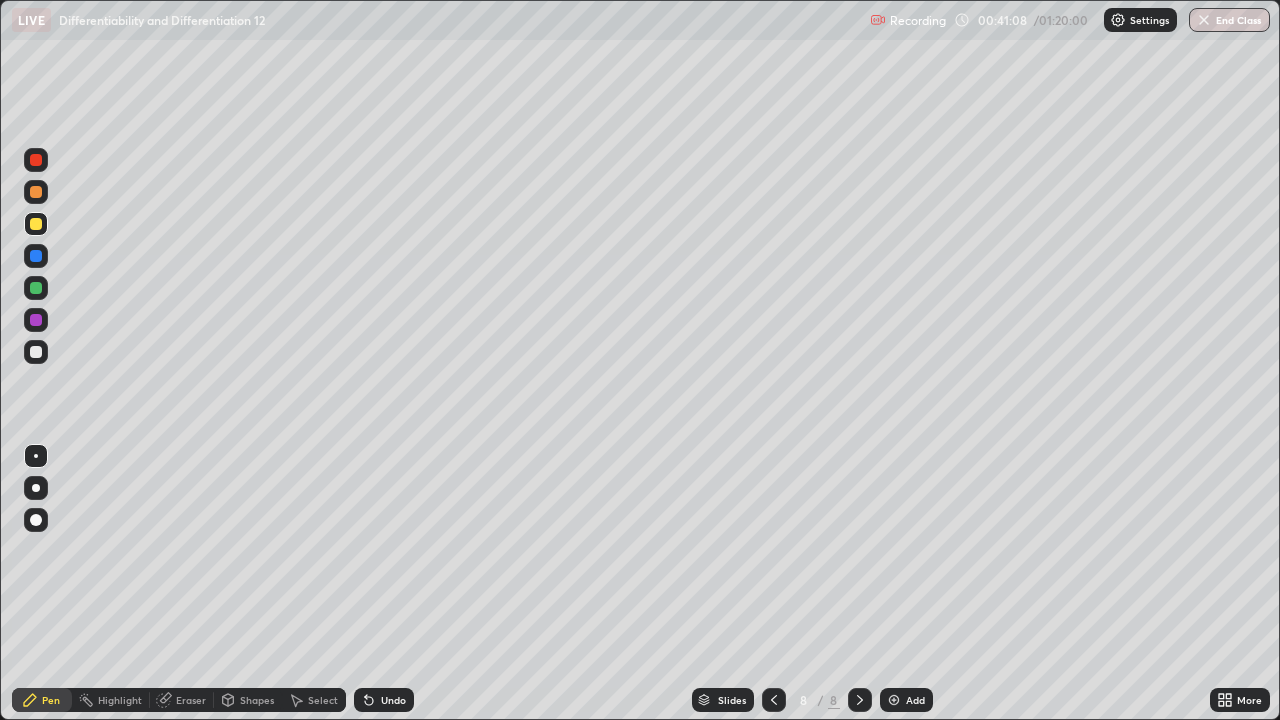 click 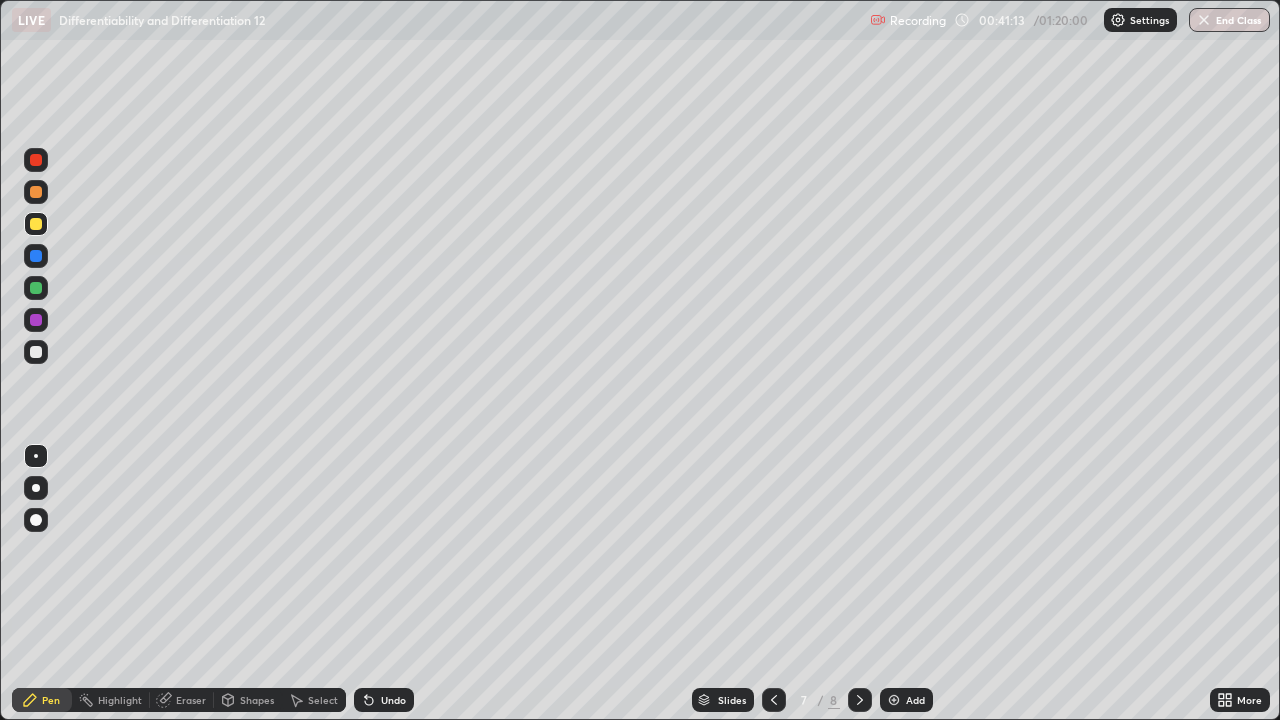 click 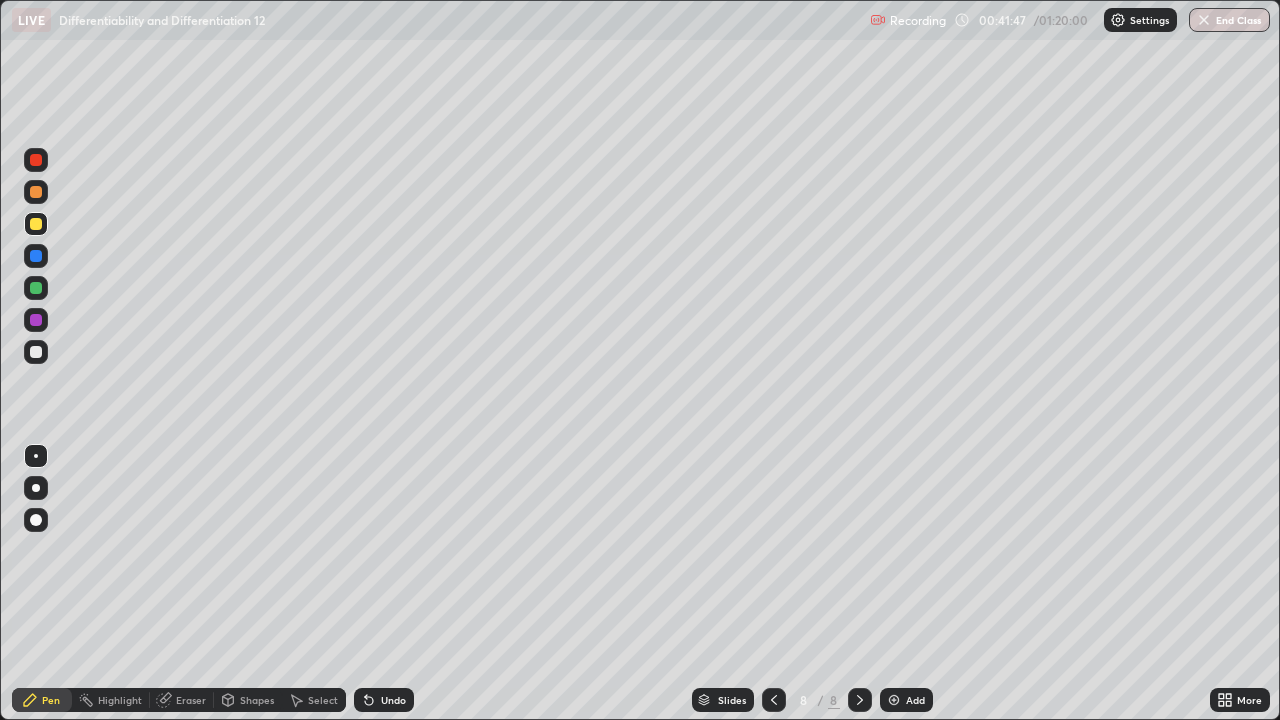 click 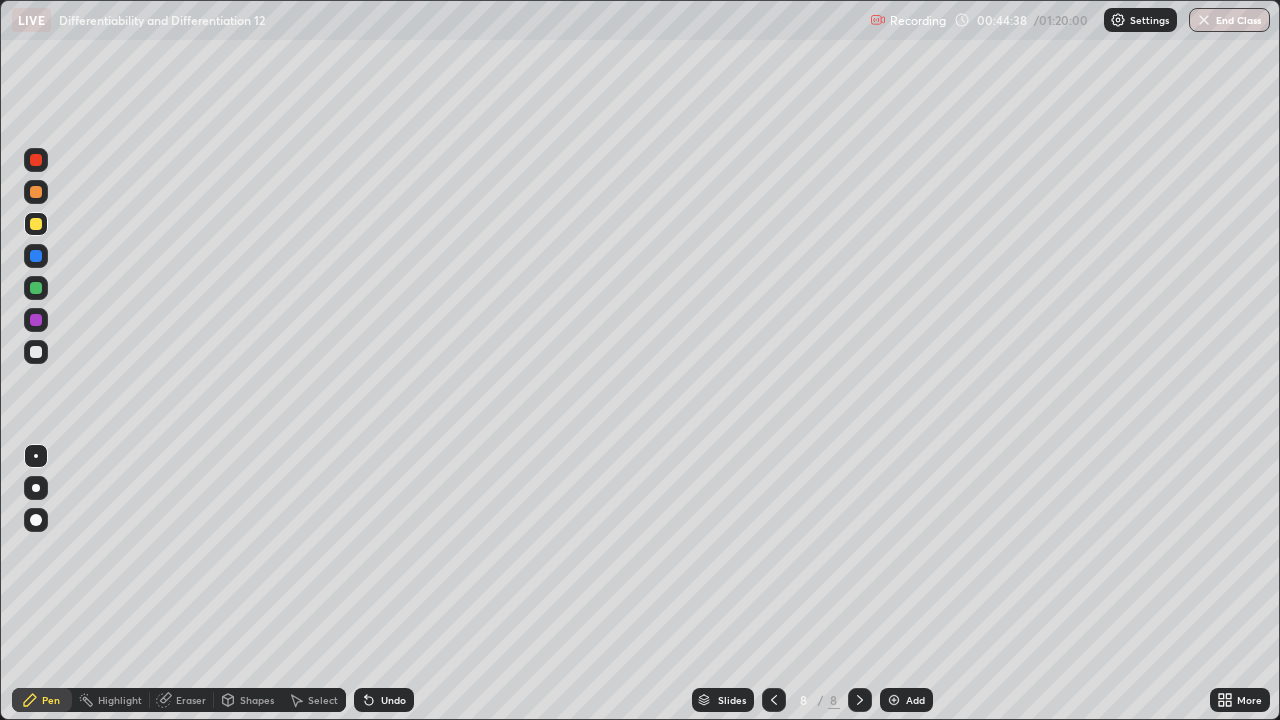 click on "Add" at bounding box center [915, 700] 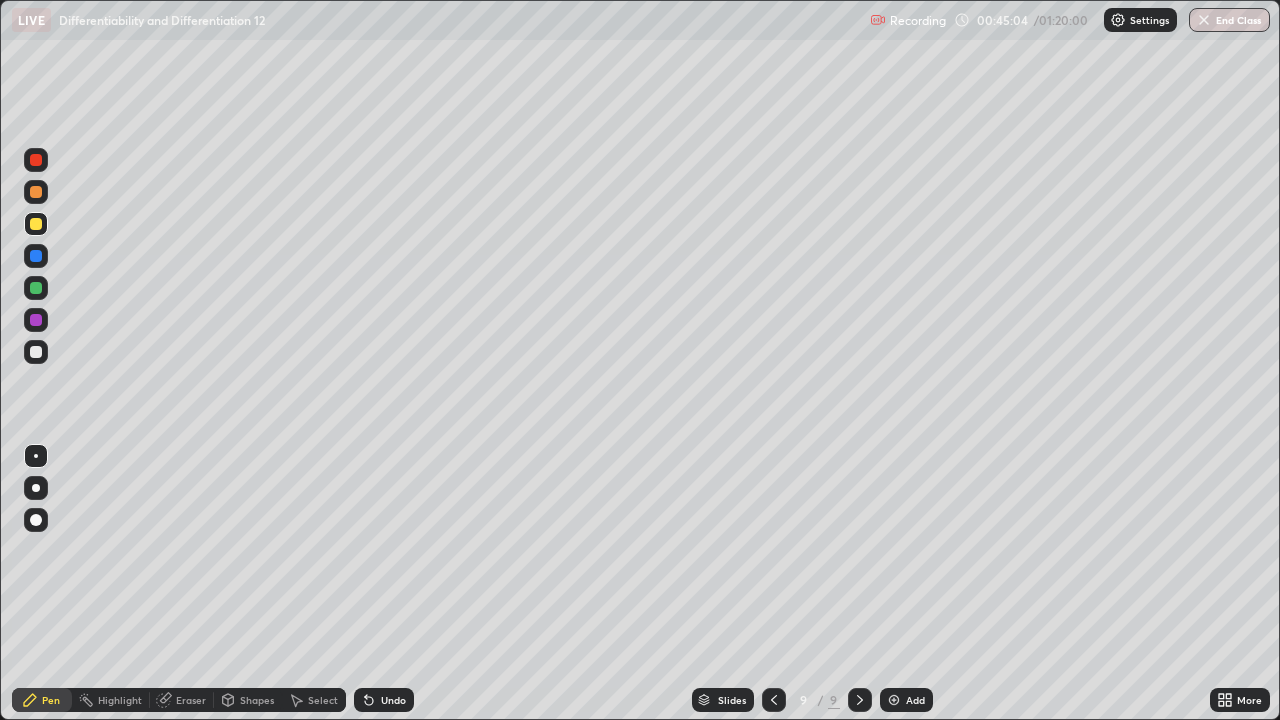 click on "Undo" at bounding box center [380, 700] 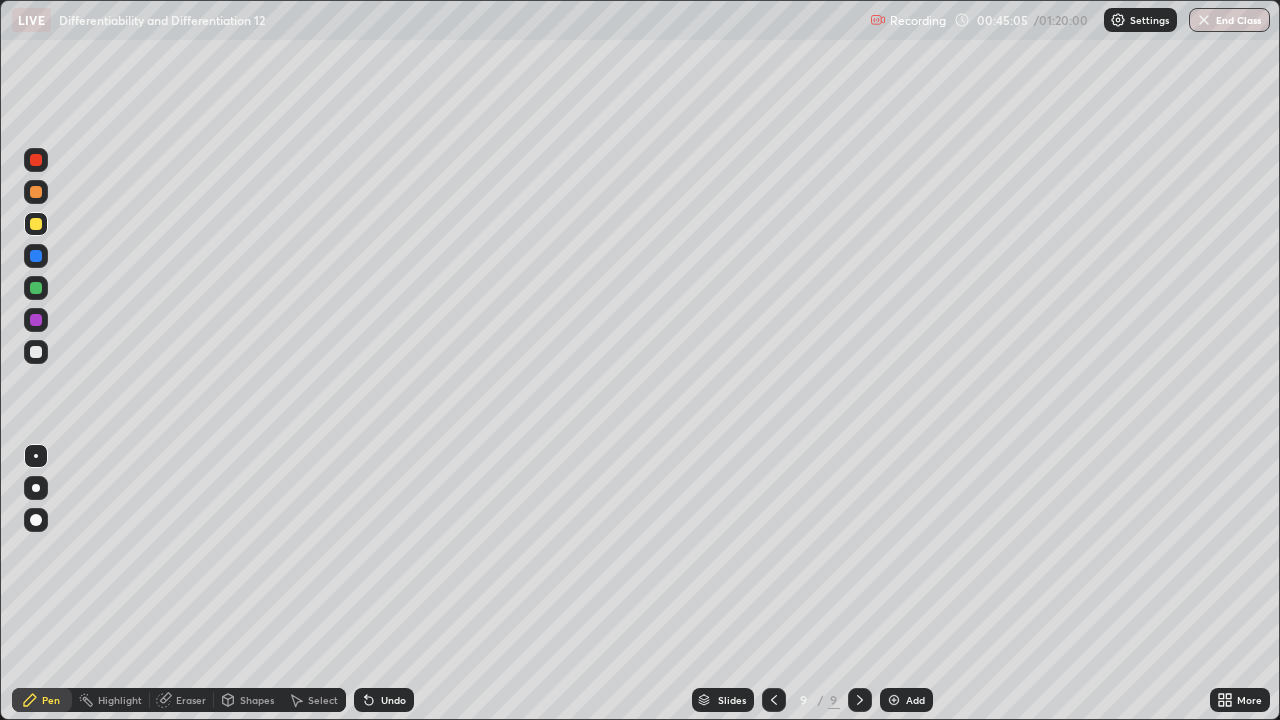 click on "Undo" at bounding box center (393, 700) 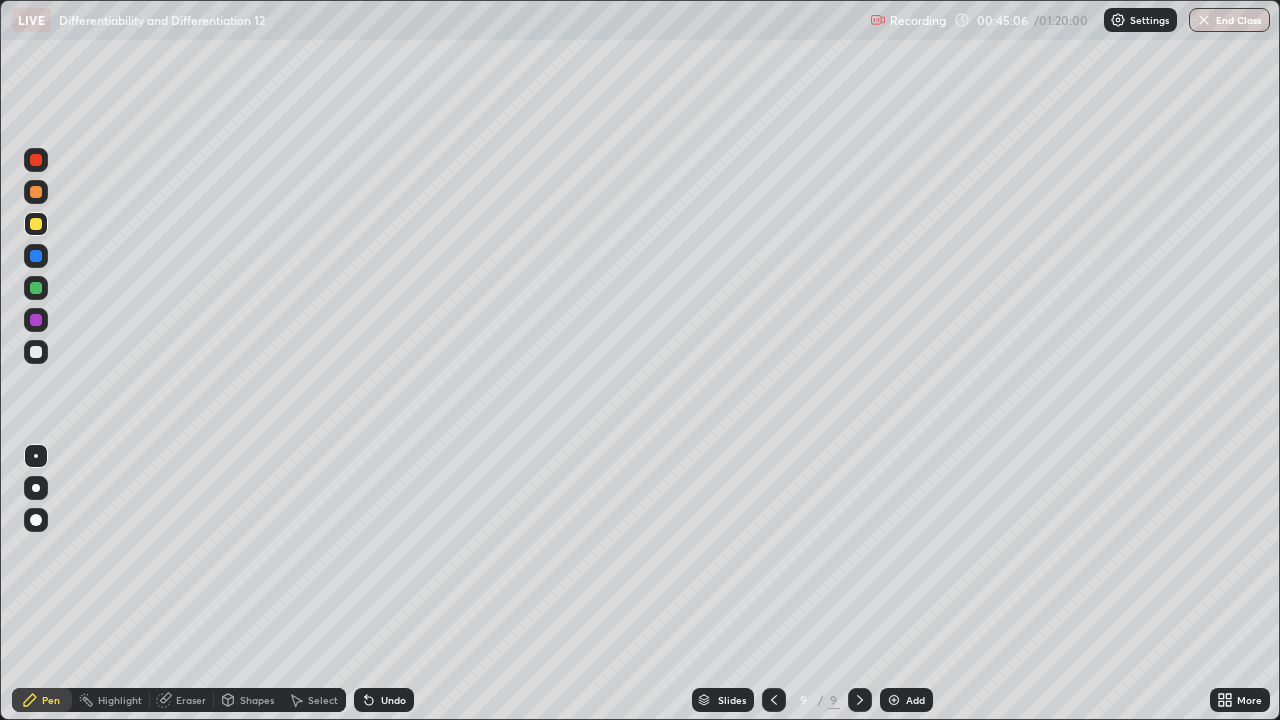 click on "Undo" at bounding box center (393, 700) 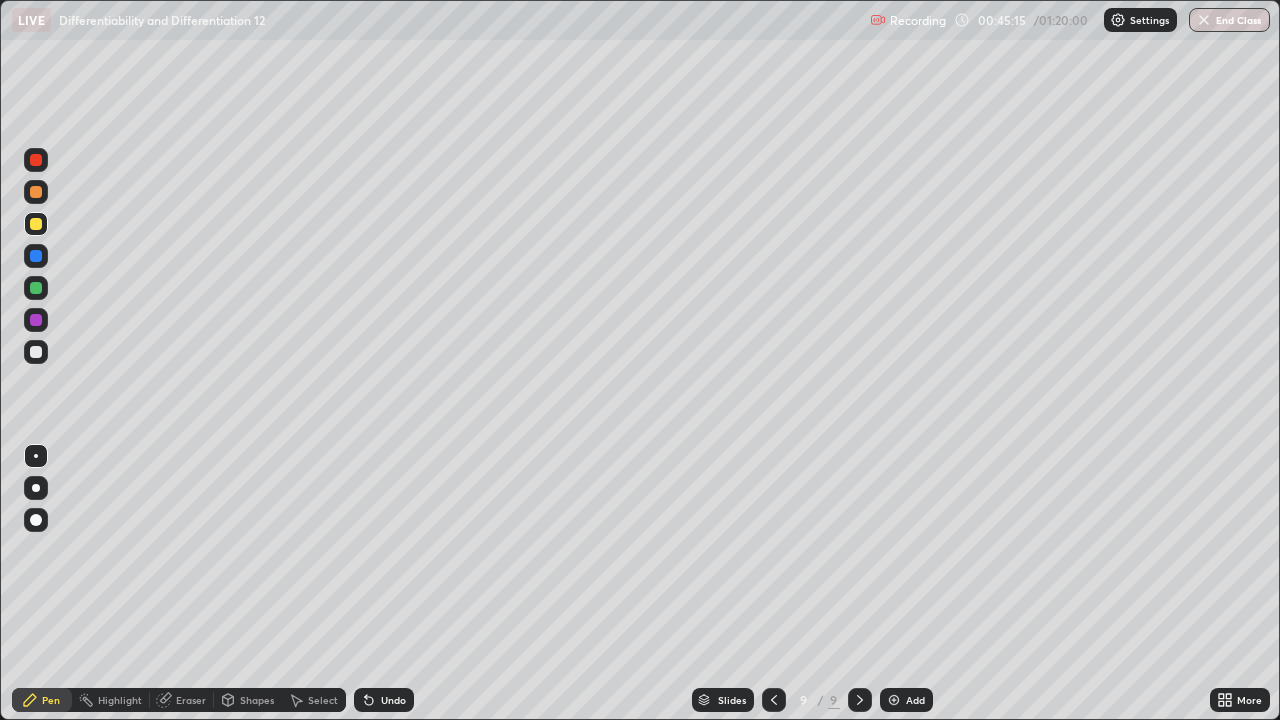 click at bounding box center [36, 192] 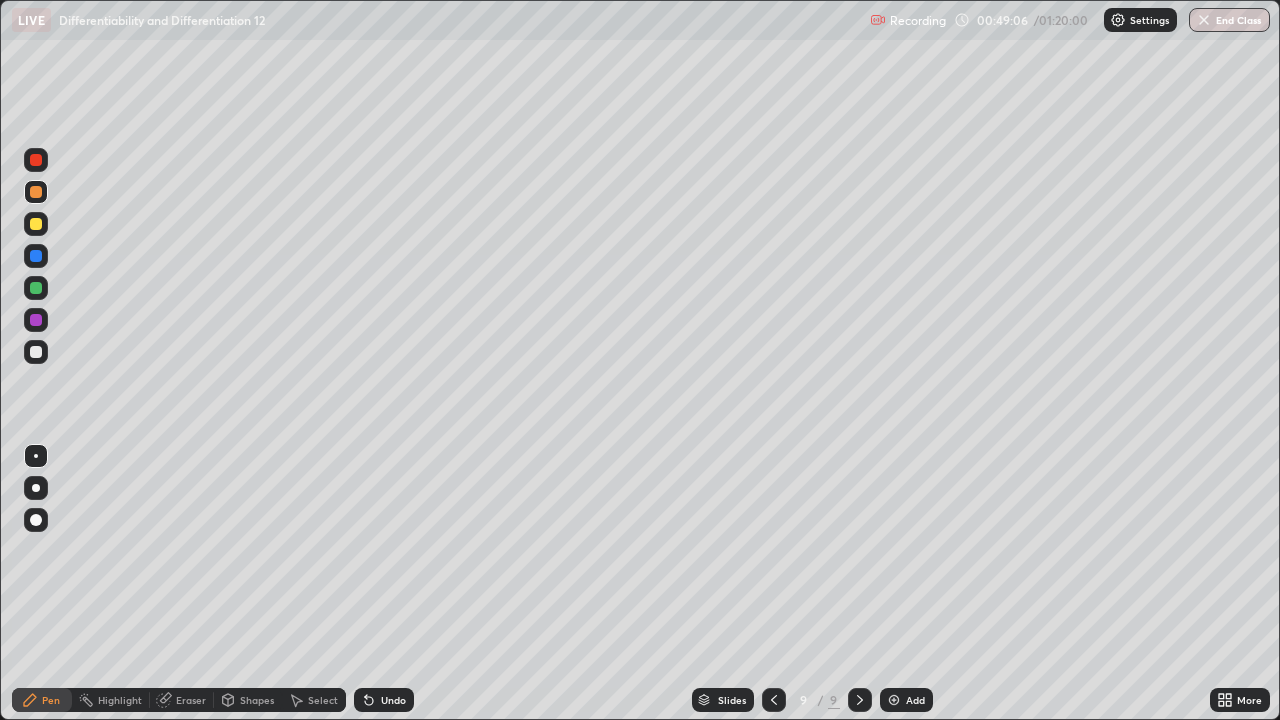 click at bounding box center [894, 700] 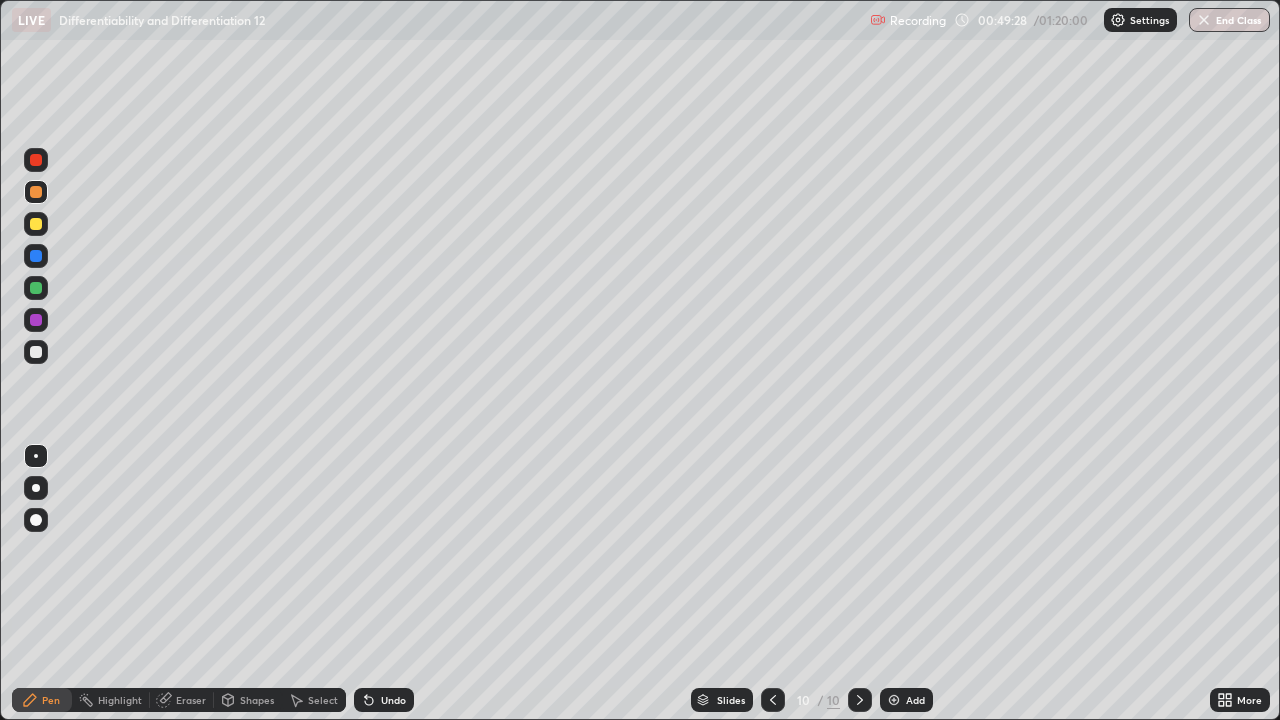 click 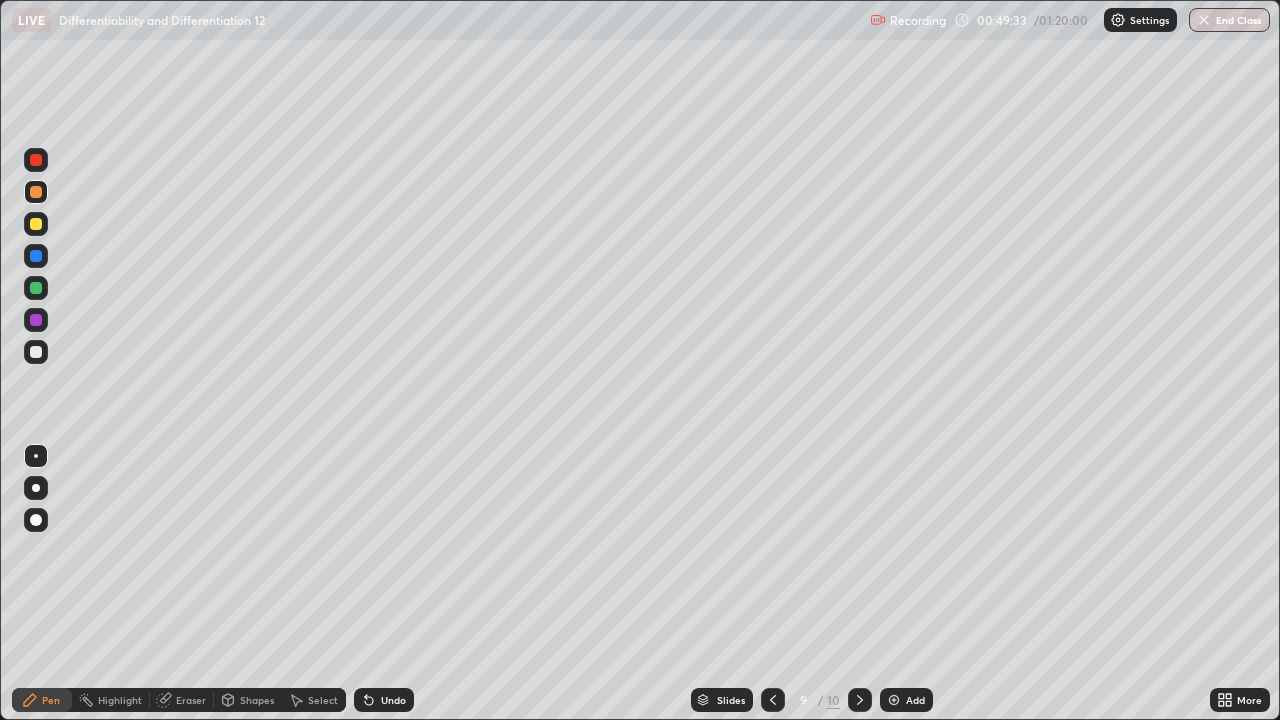 click 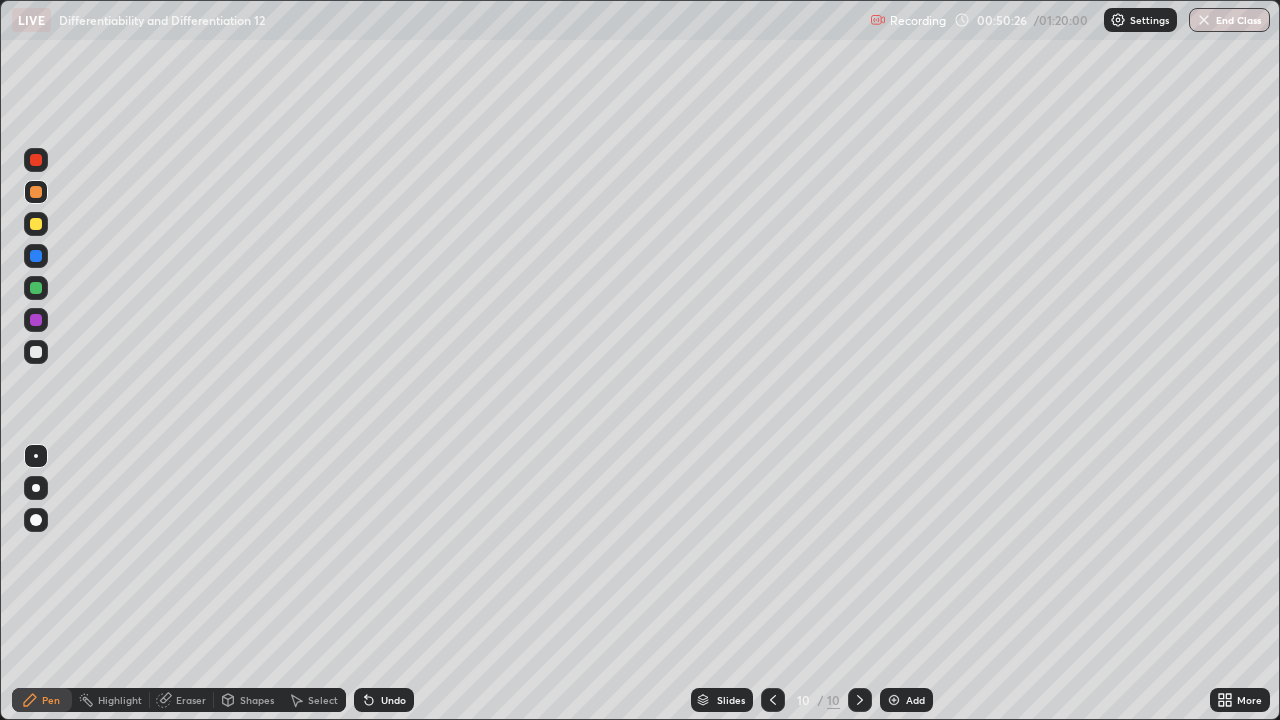 click on "Undo" at bounding box center [393, 700] 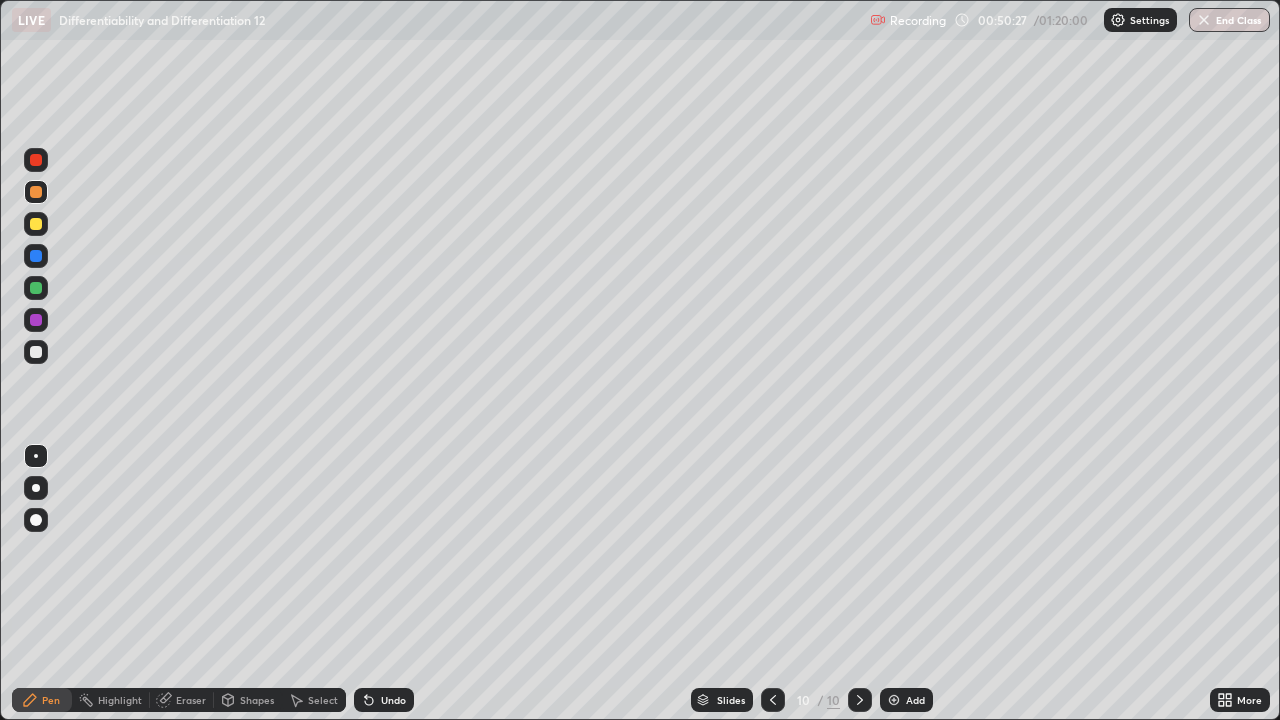 click on "Undo" at bounding box center (393, 700) 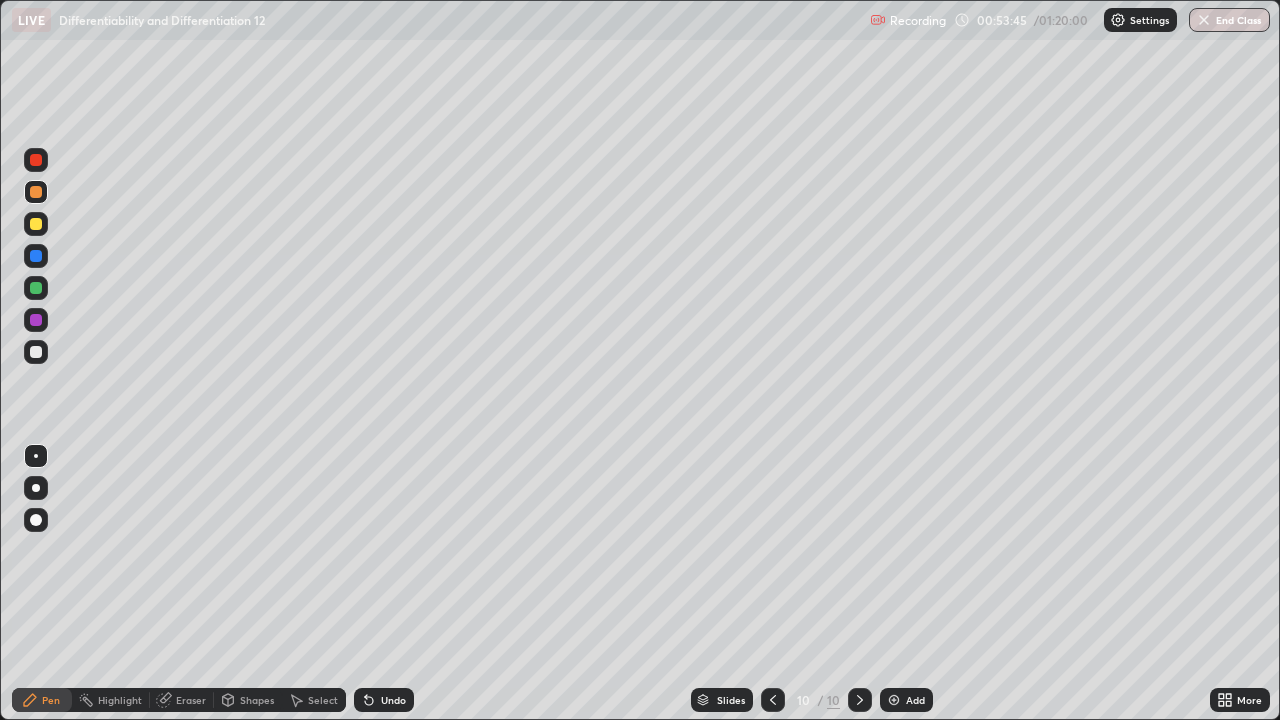 click on "Add" at bounding box center (915, 700) 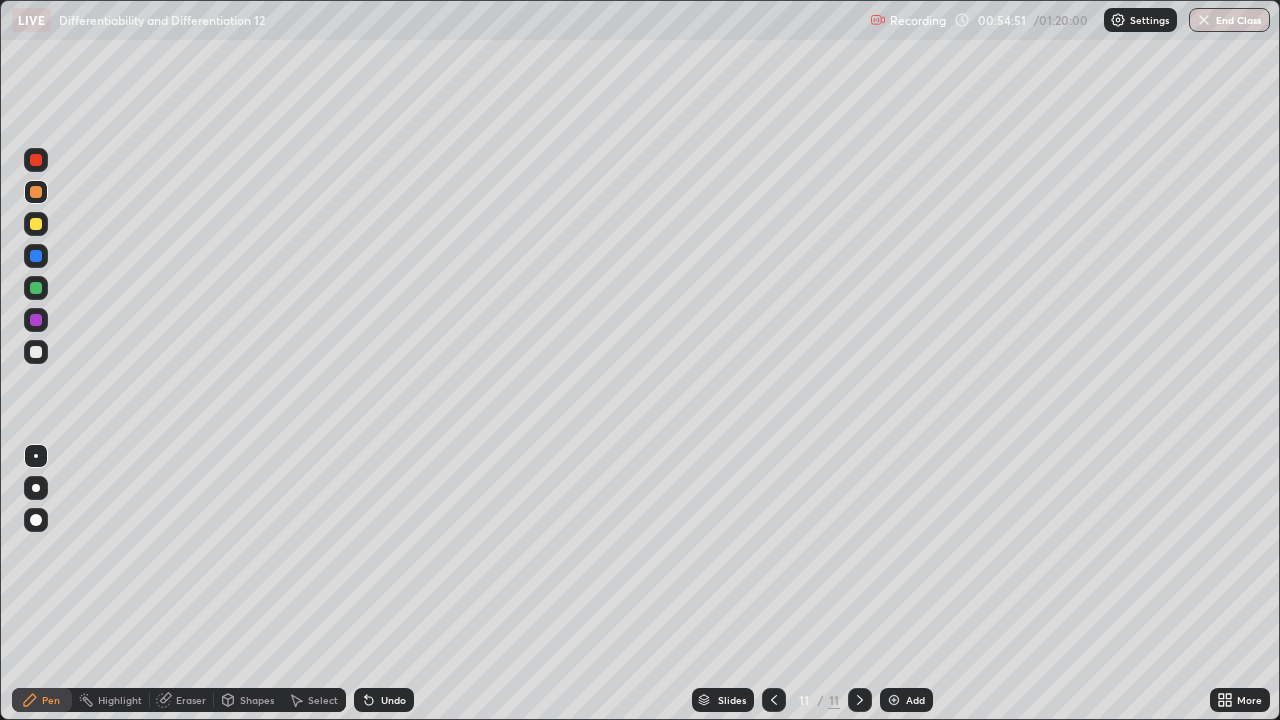 click at bounding box center (36, 352) 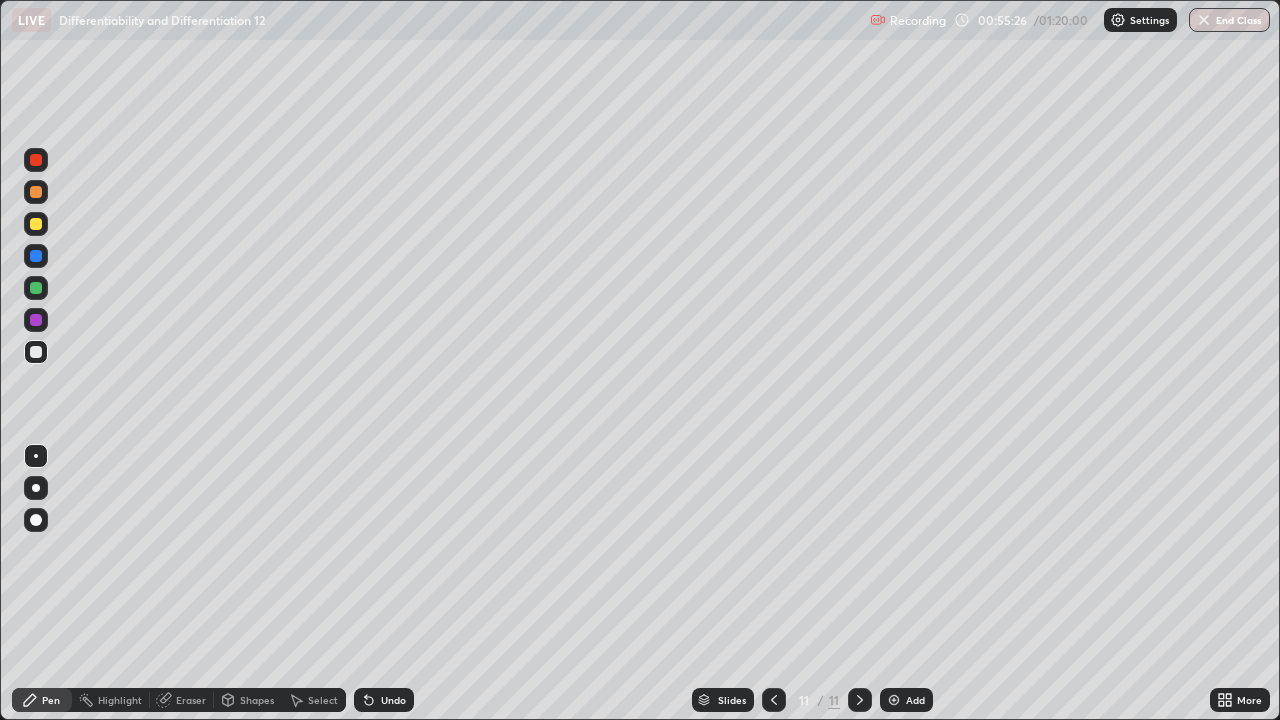 click on "Undo" at bounding box center (384, 700) 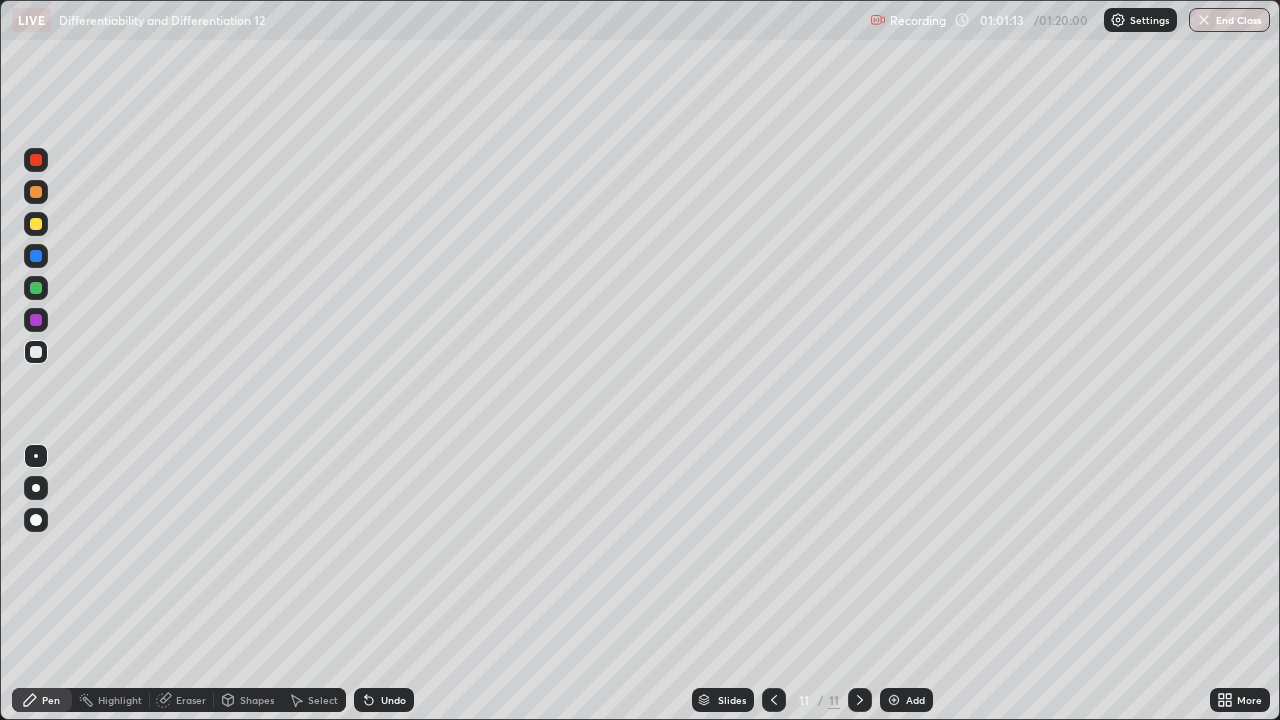 click on "Add" at bounding box center (915, 700) 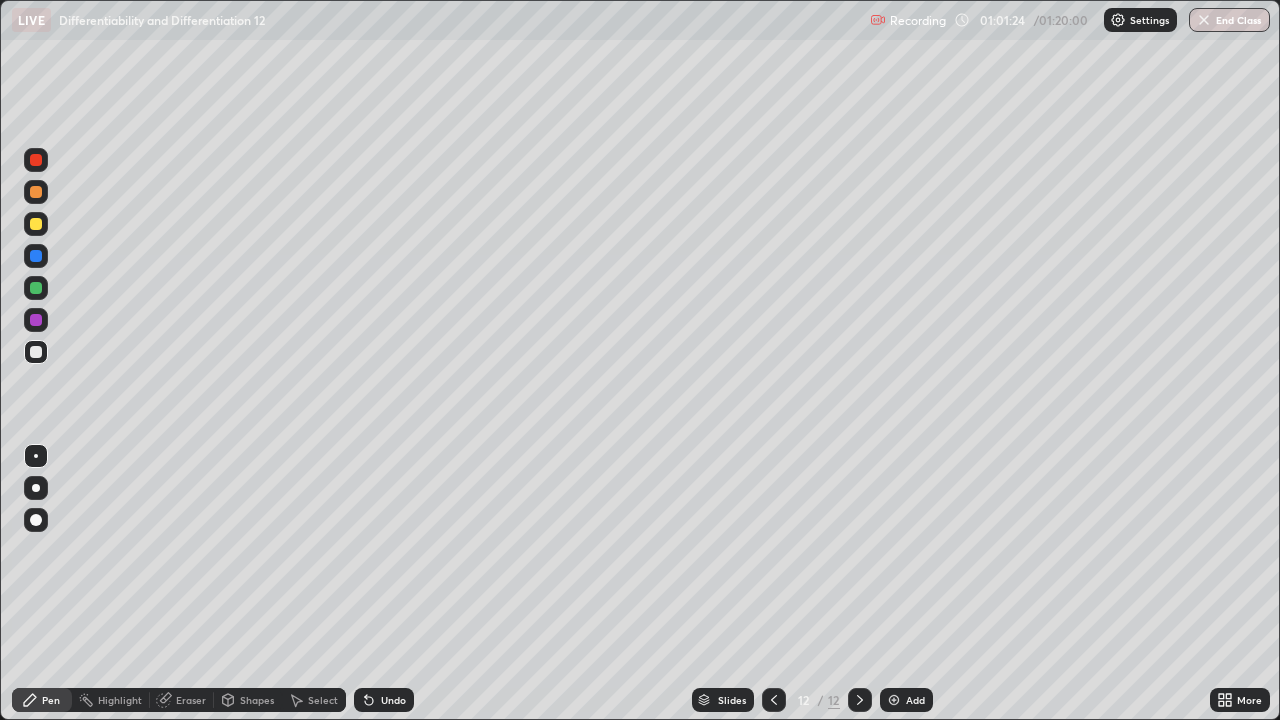 click 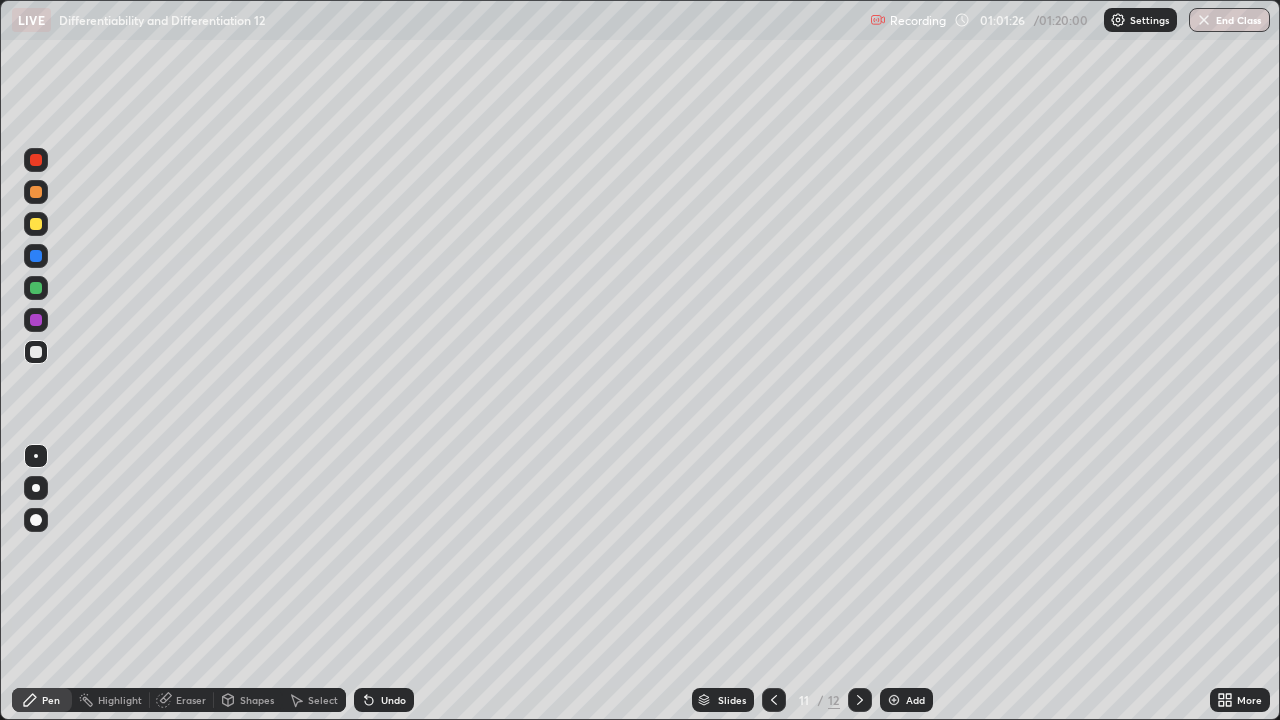 click 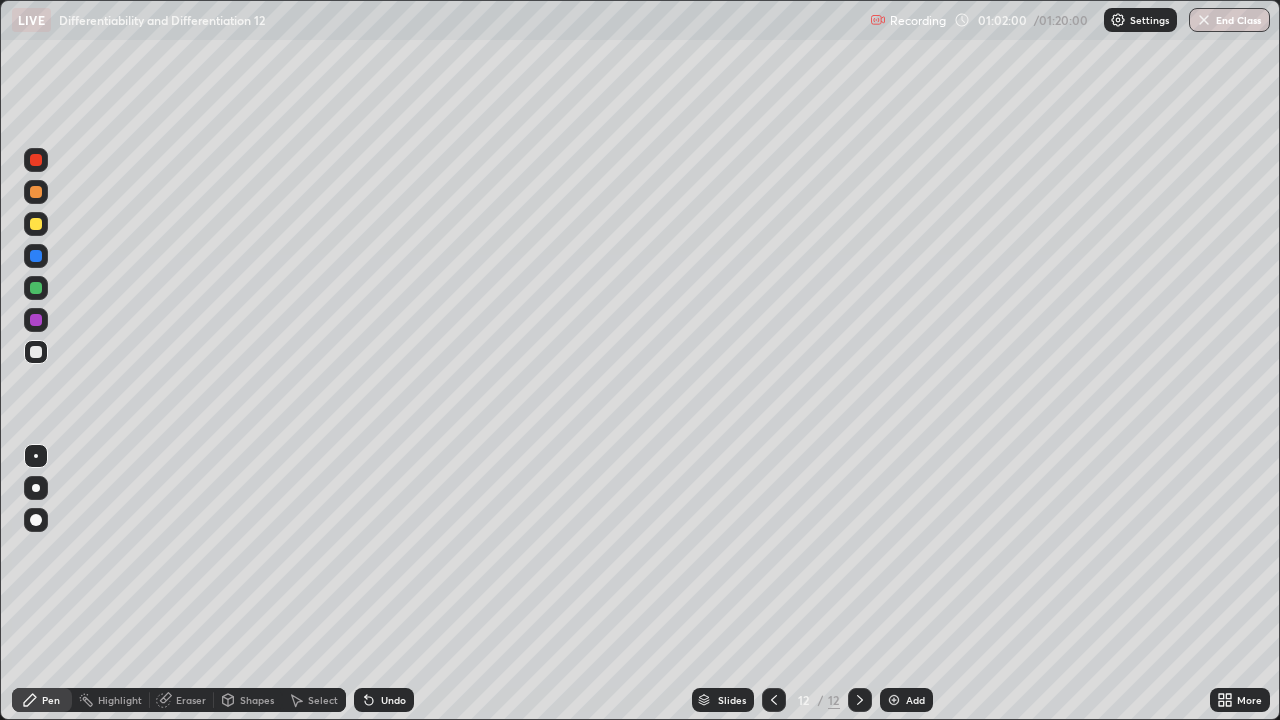click at bounding box center [36, 288] 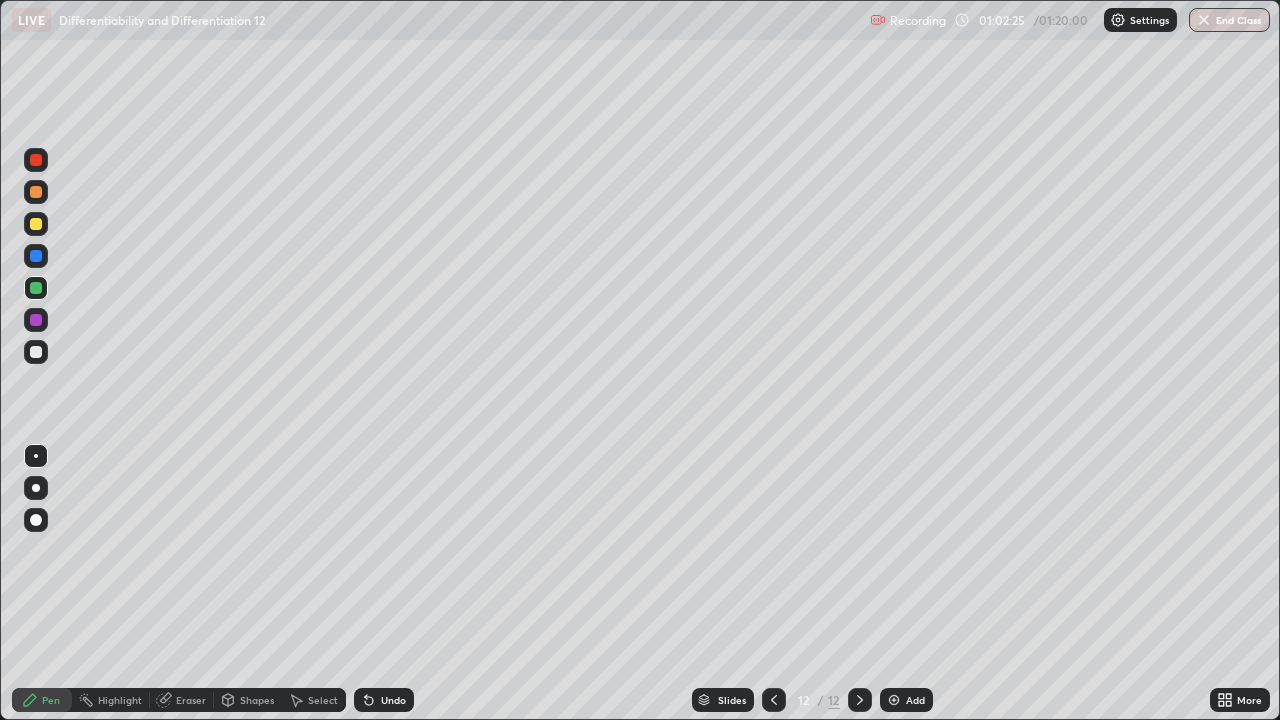 click on "Eraser" at bounding box center (191, 700) 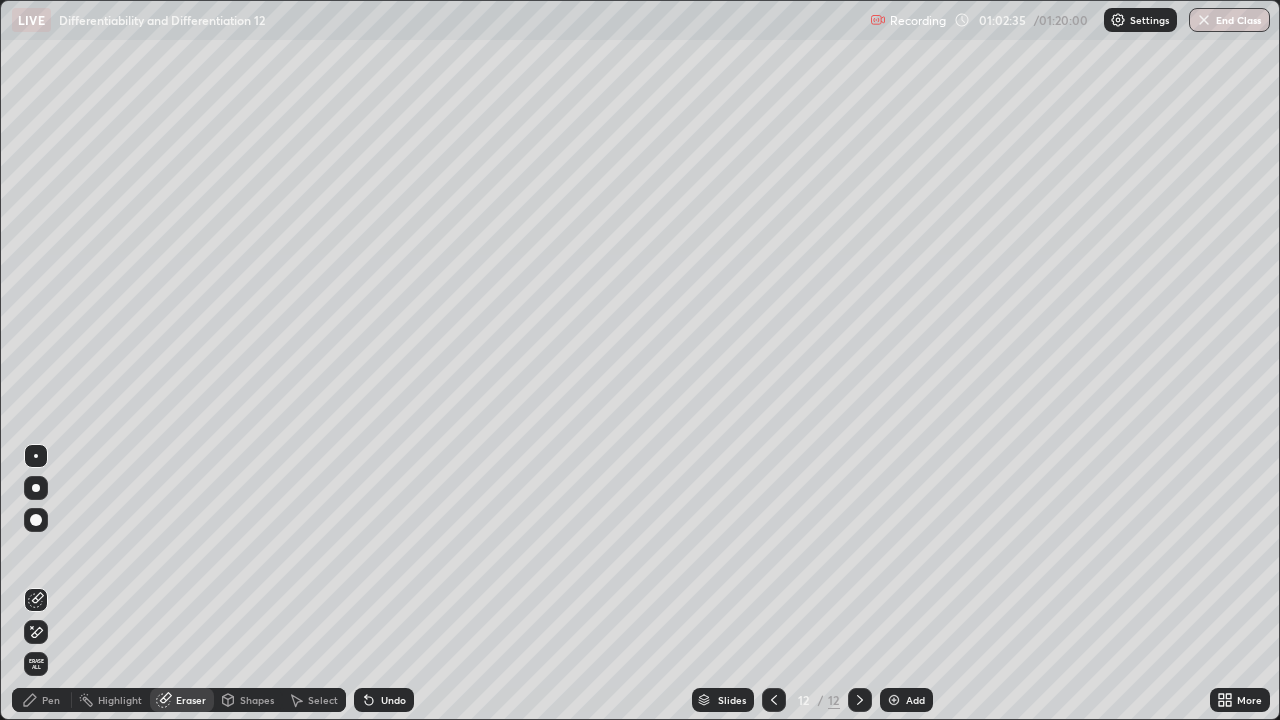 click on "Pen" at bounding box center (42, 700) 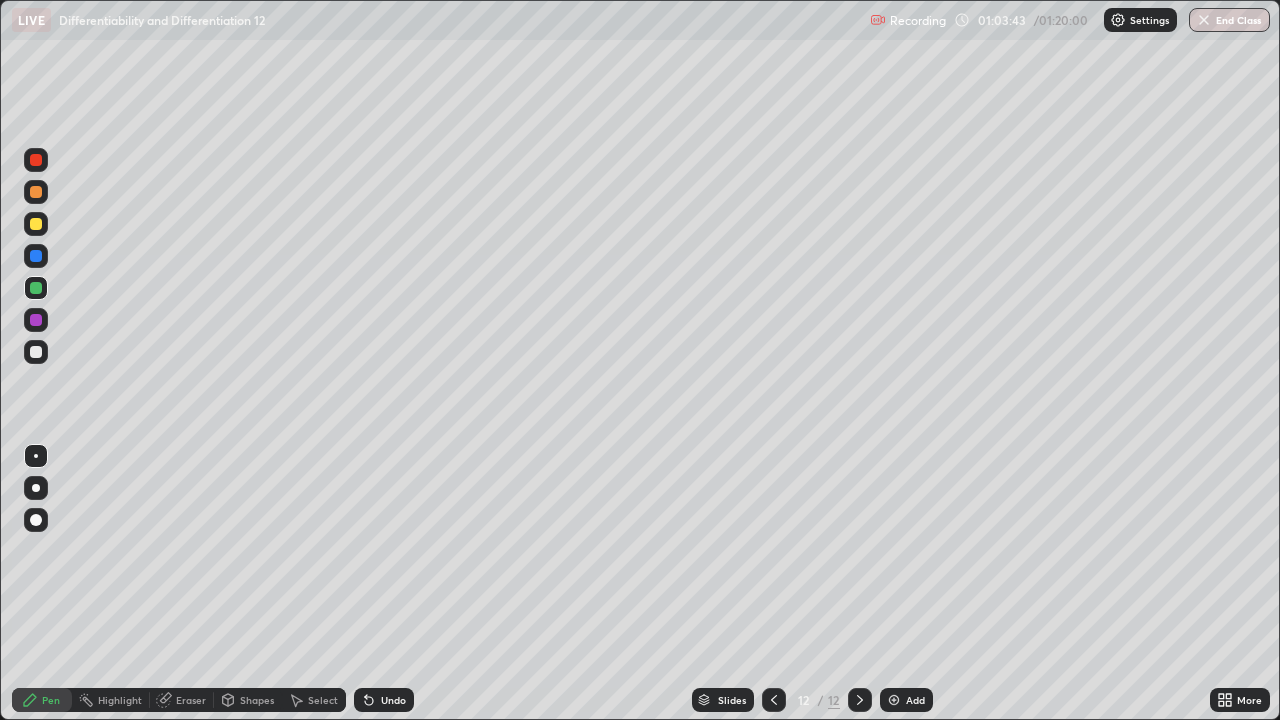 click on "Select" at bounding box center (323, 700) 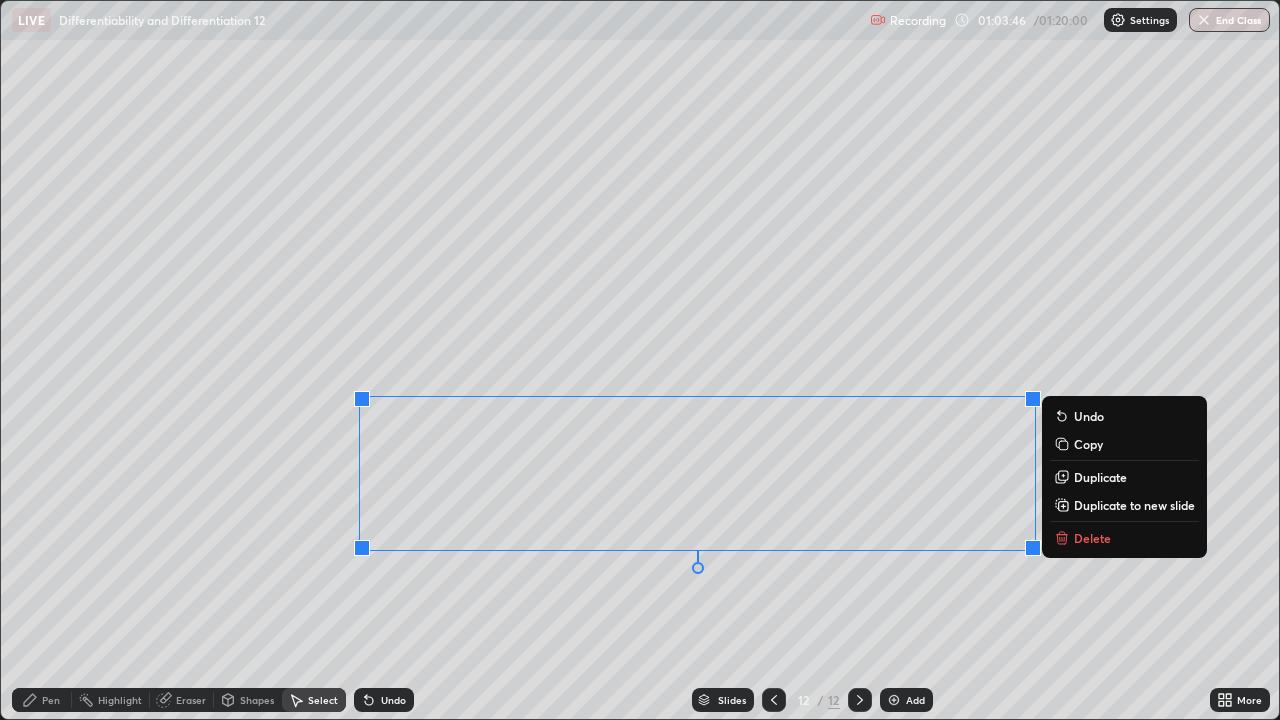 click 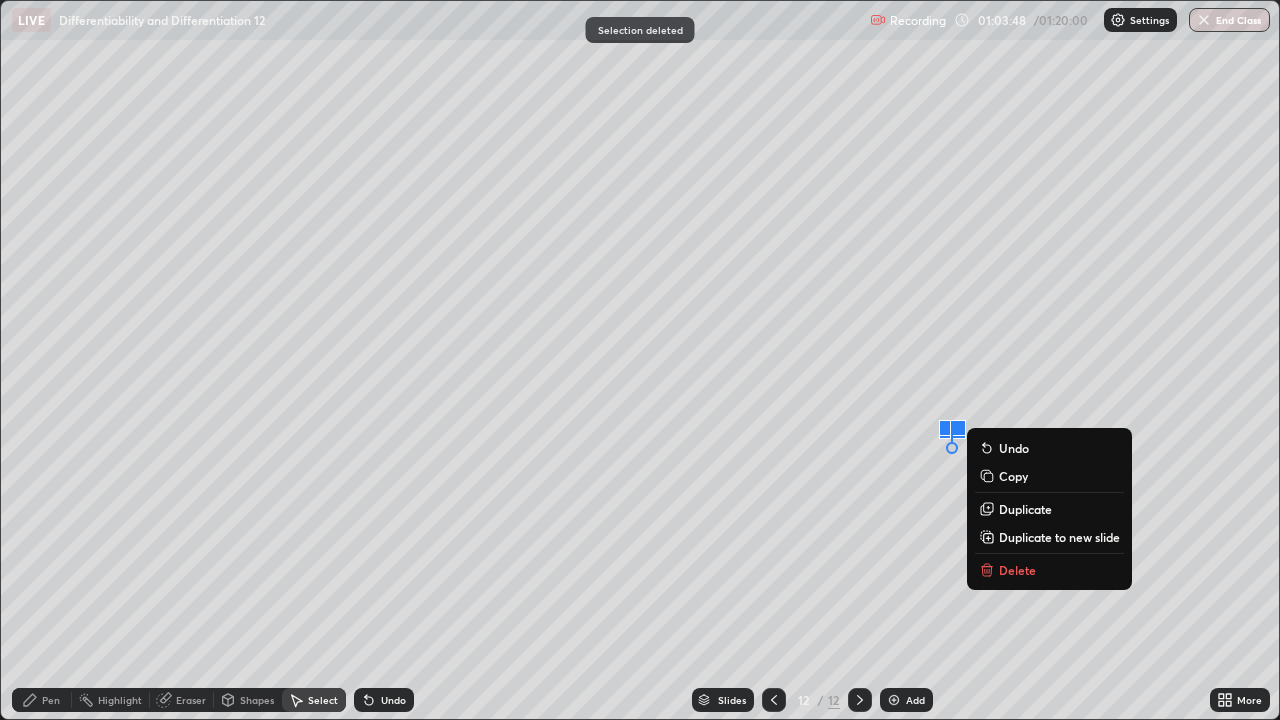 click on "Delete" at bounding box center (1017, 570) 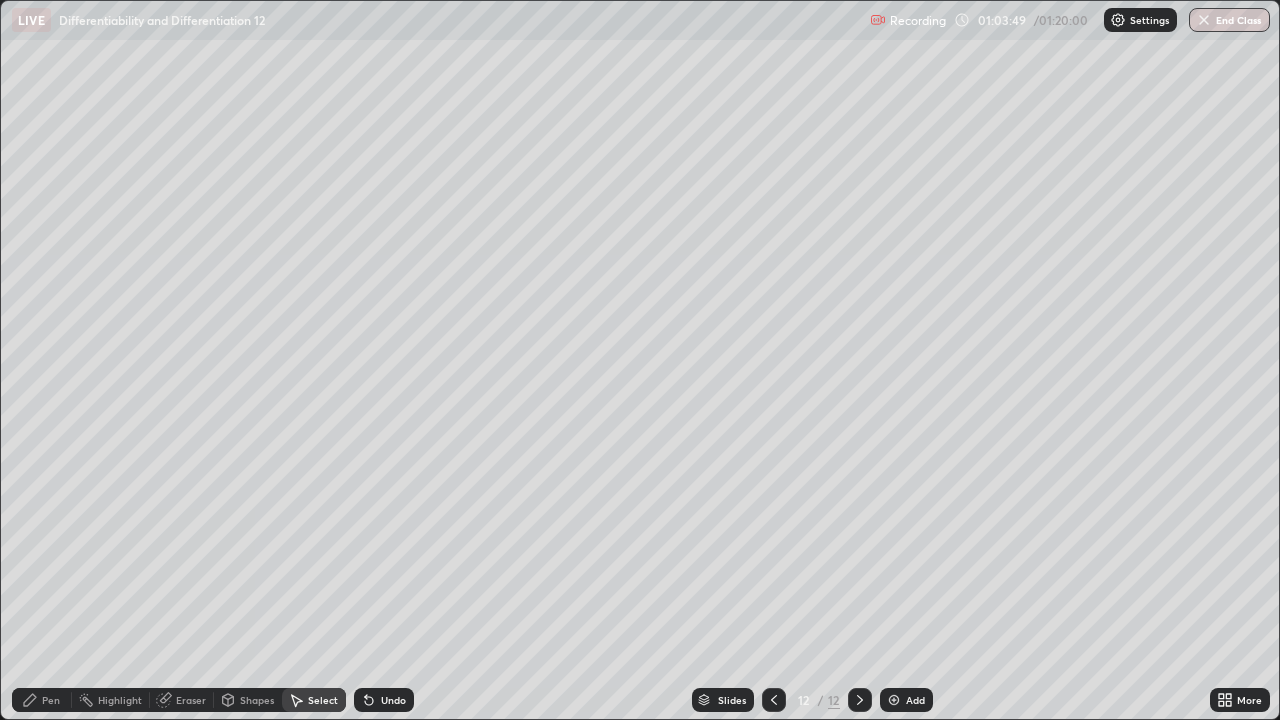 click on "Pen" at bounding box center [51, 700] 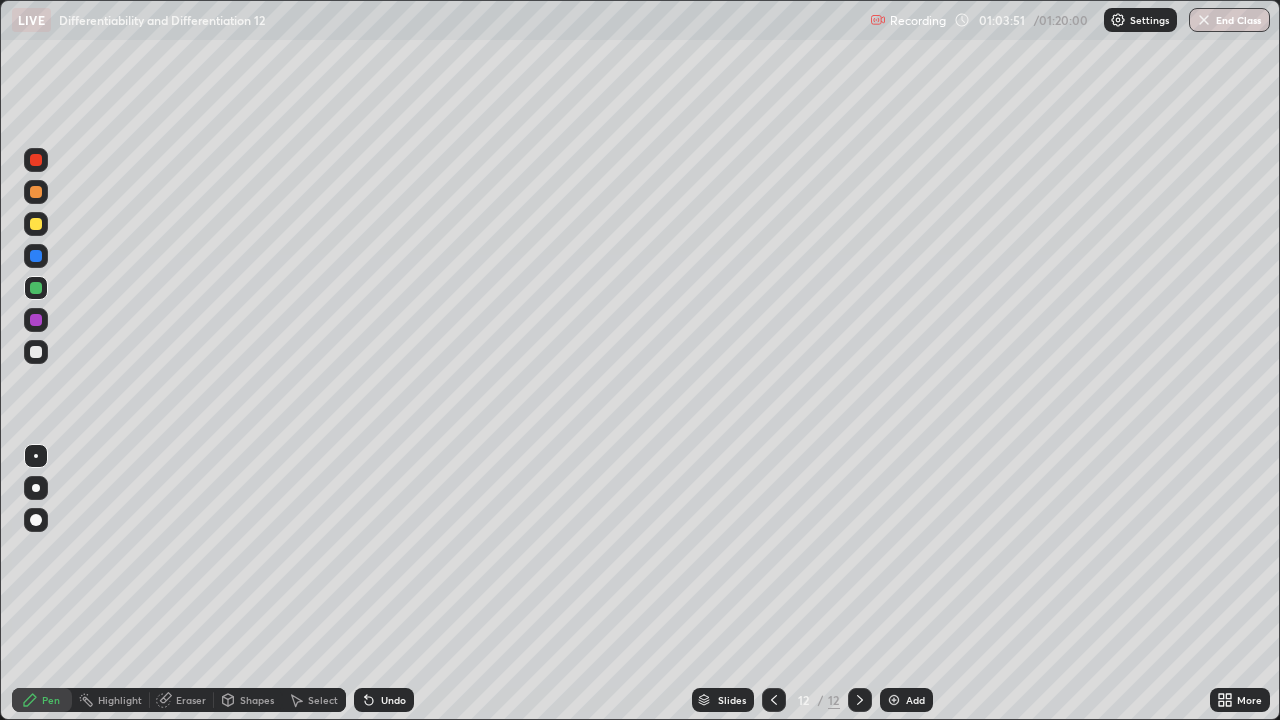 click on "Undo" at bounding box center (393, 700) 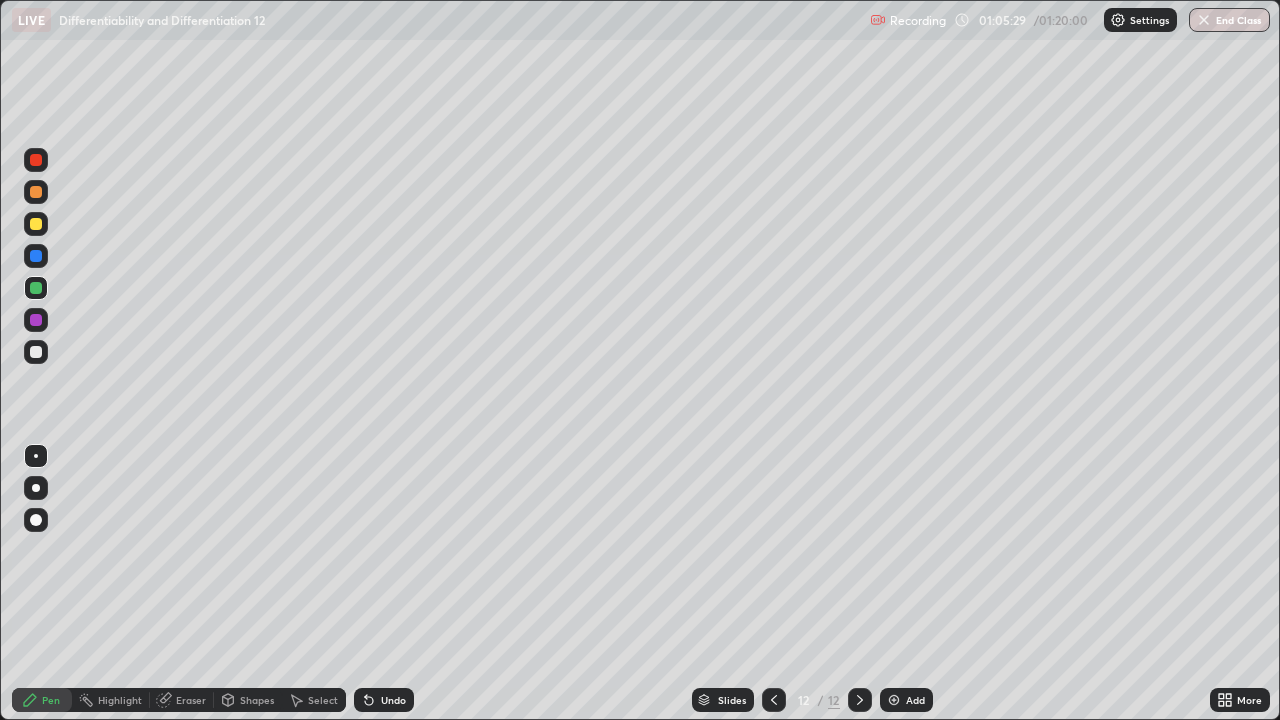 click 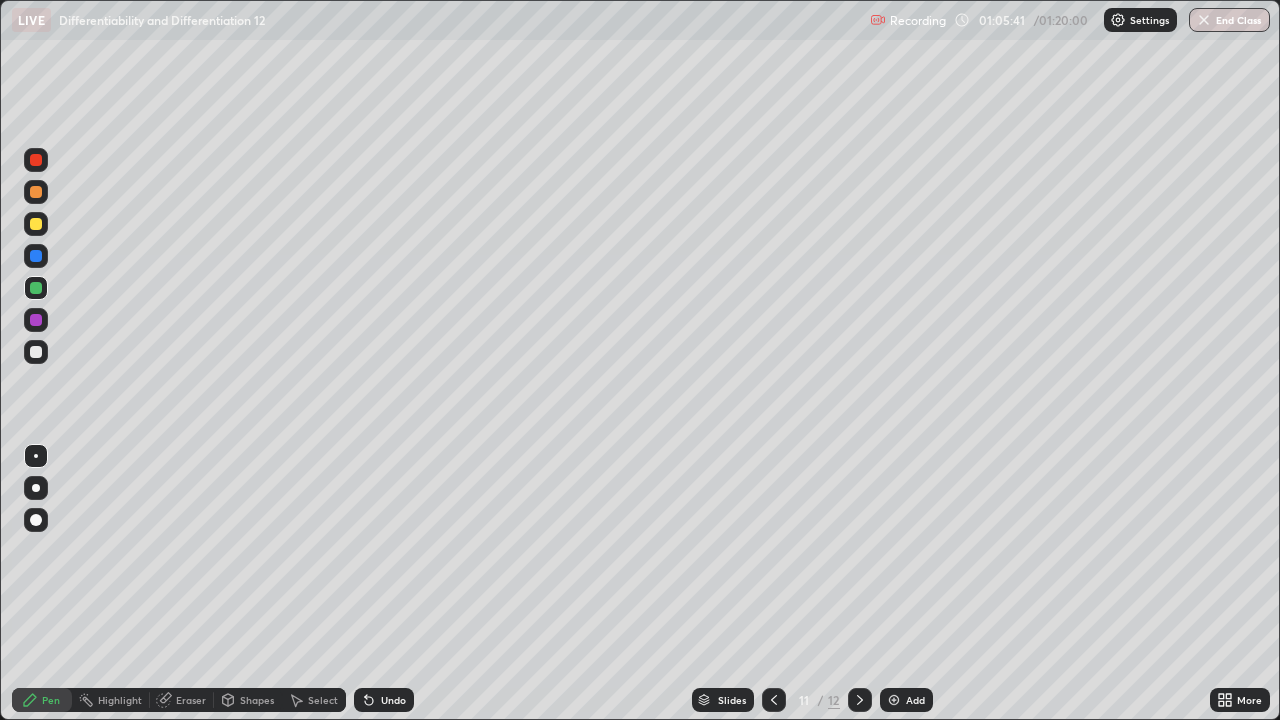 click 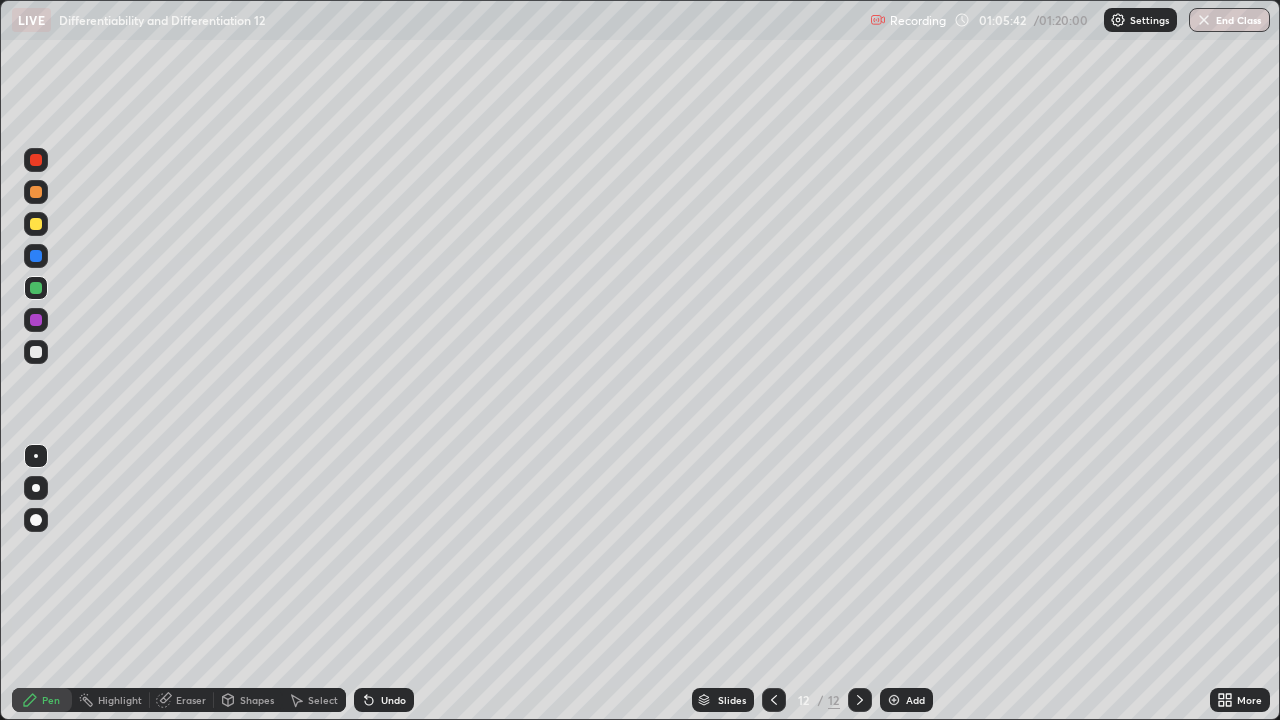 click on "Eraser" at bounding box center (191, 700) 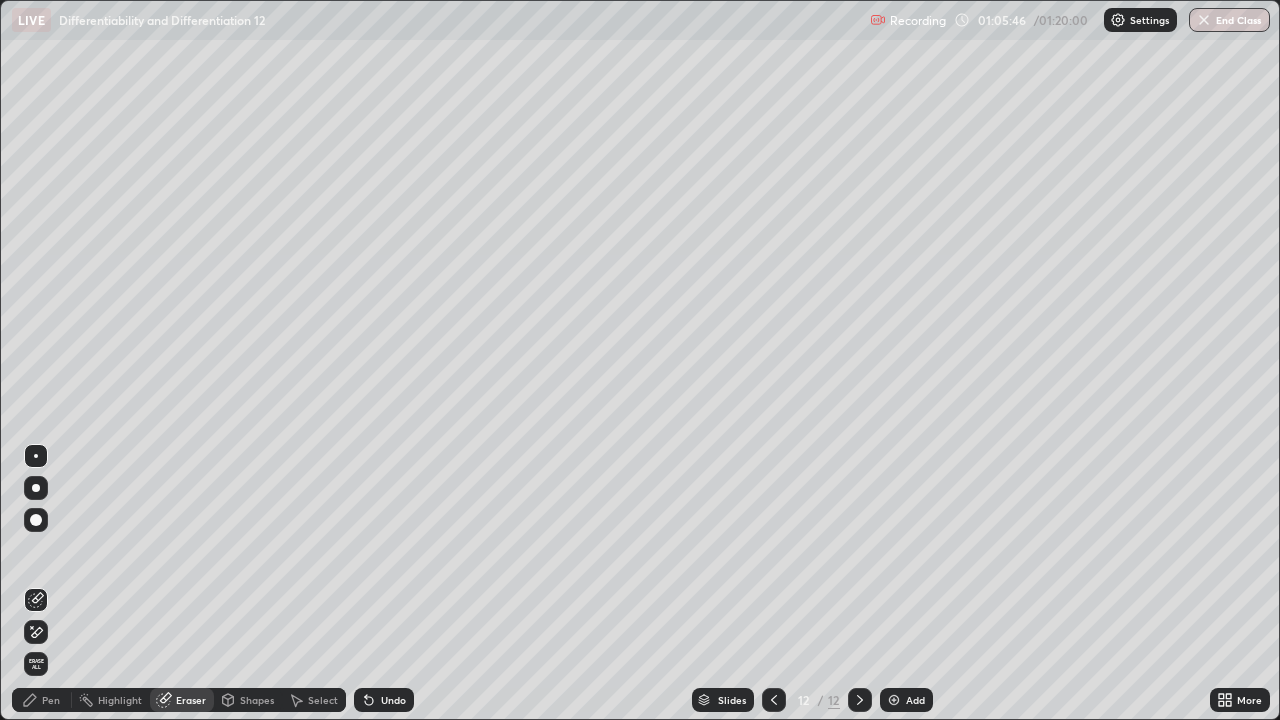 click on "Pen" at bounding box center (51, 700) 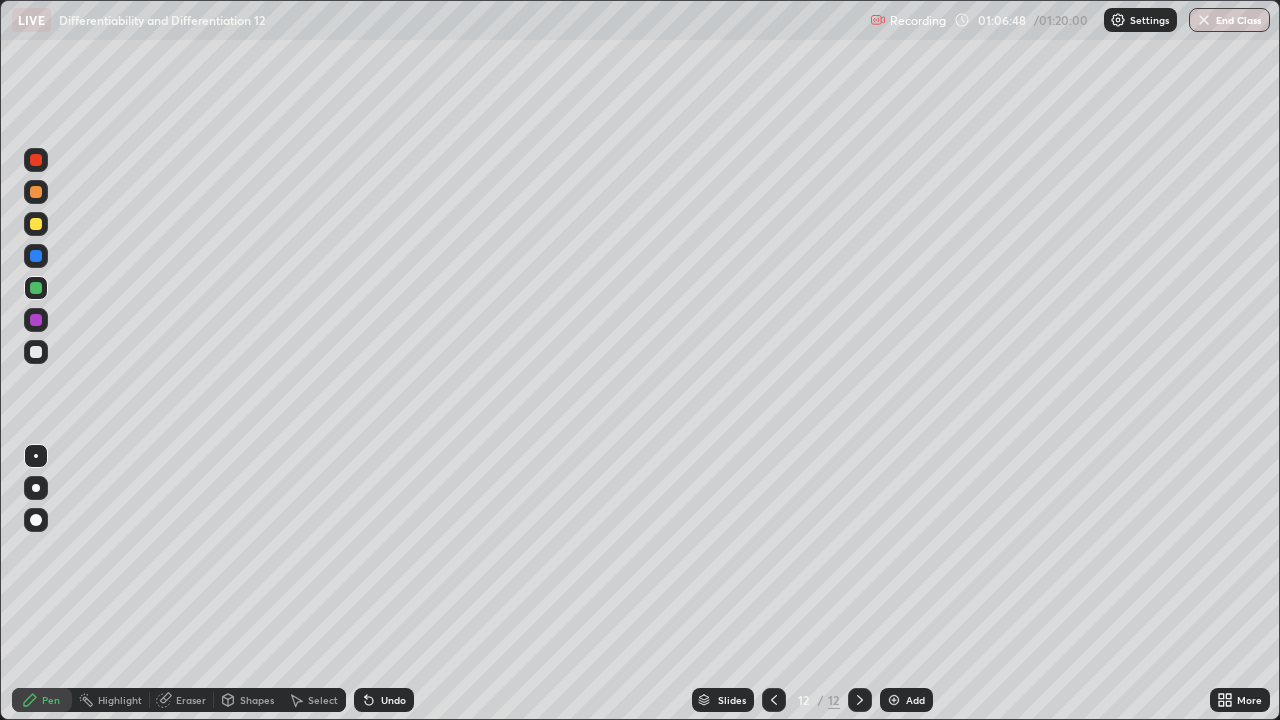 click on "Add" at bounding box center (915, 700) 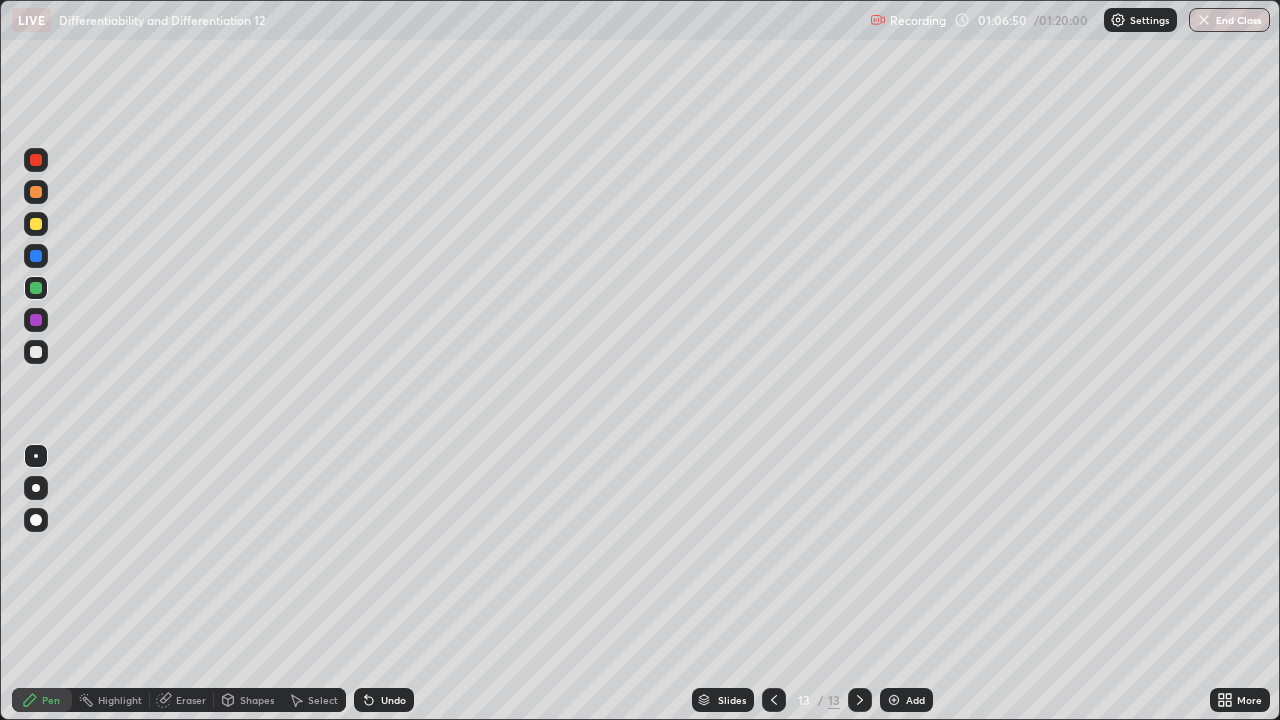 click at bounding box center [36, 192] 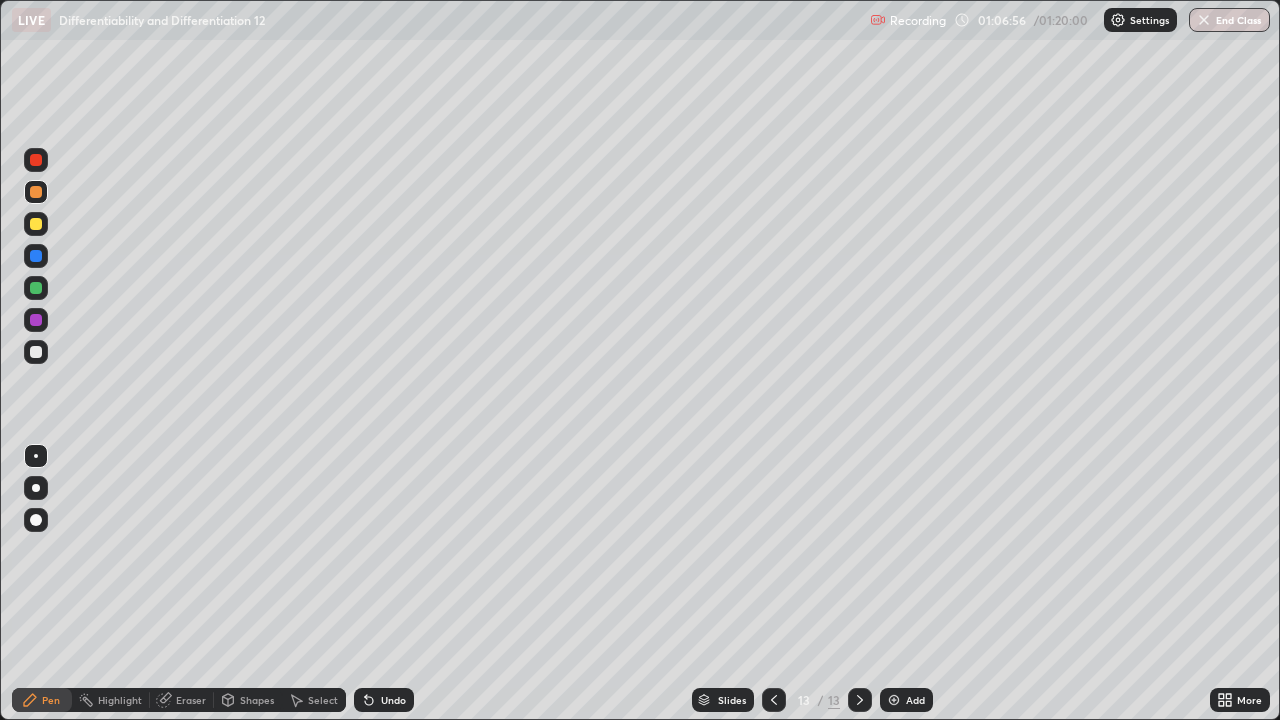 click on "Undo" at bounding box center (393, 700) 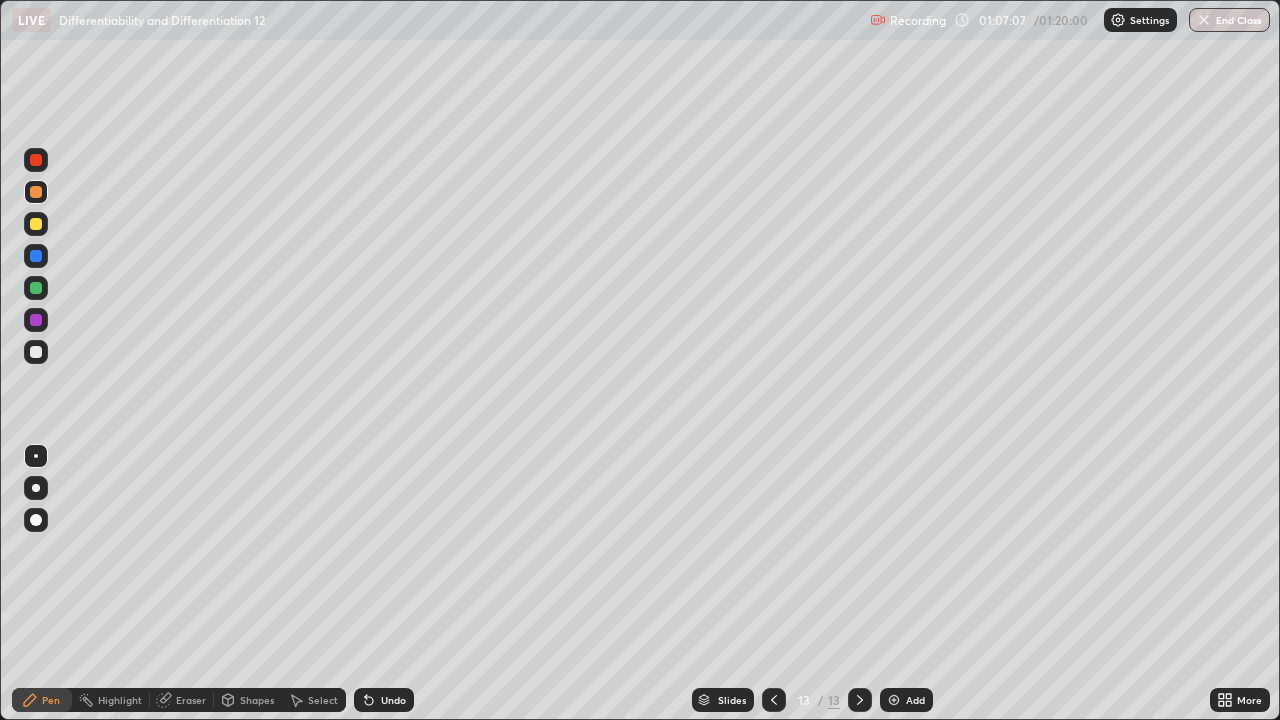 click 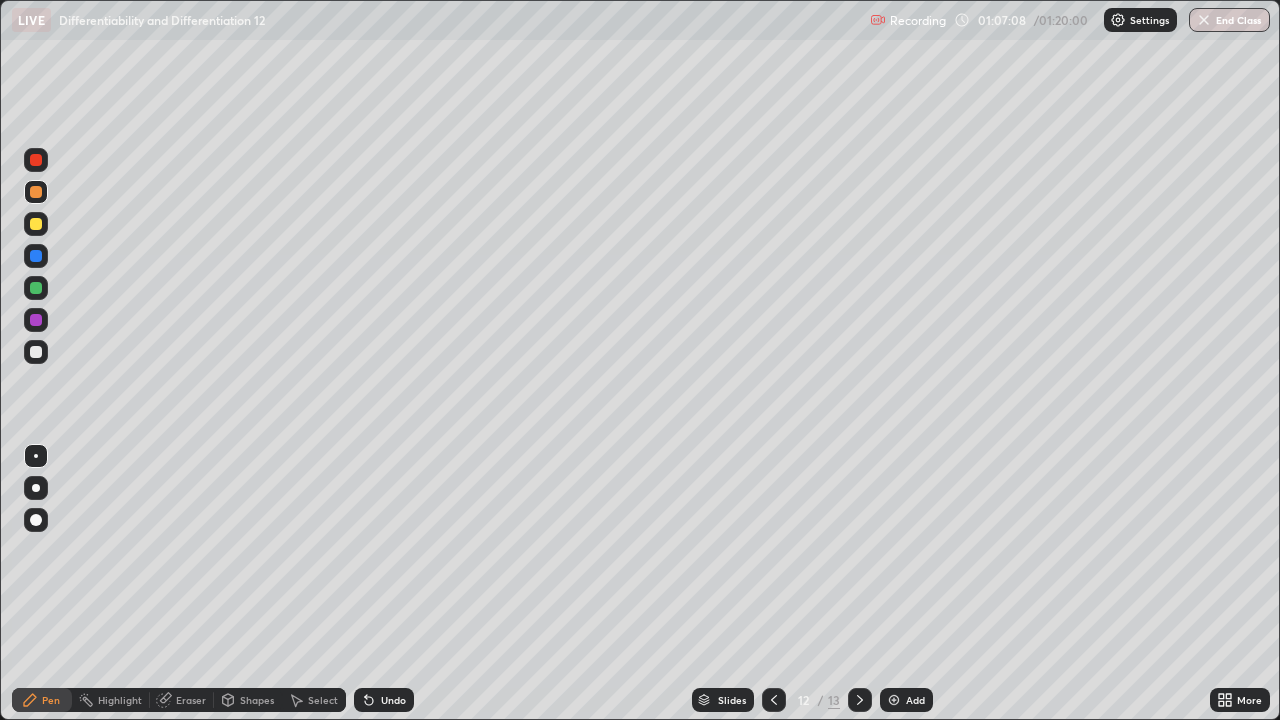 click 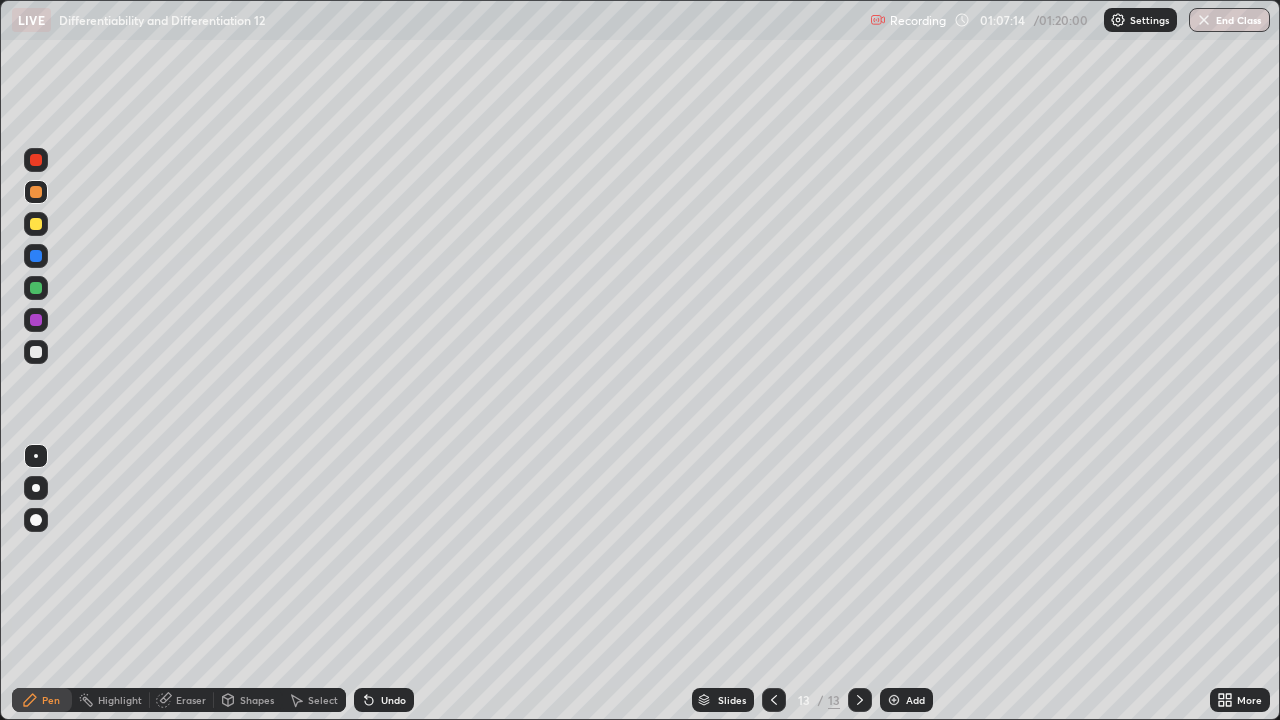 click 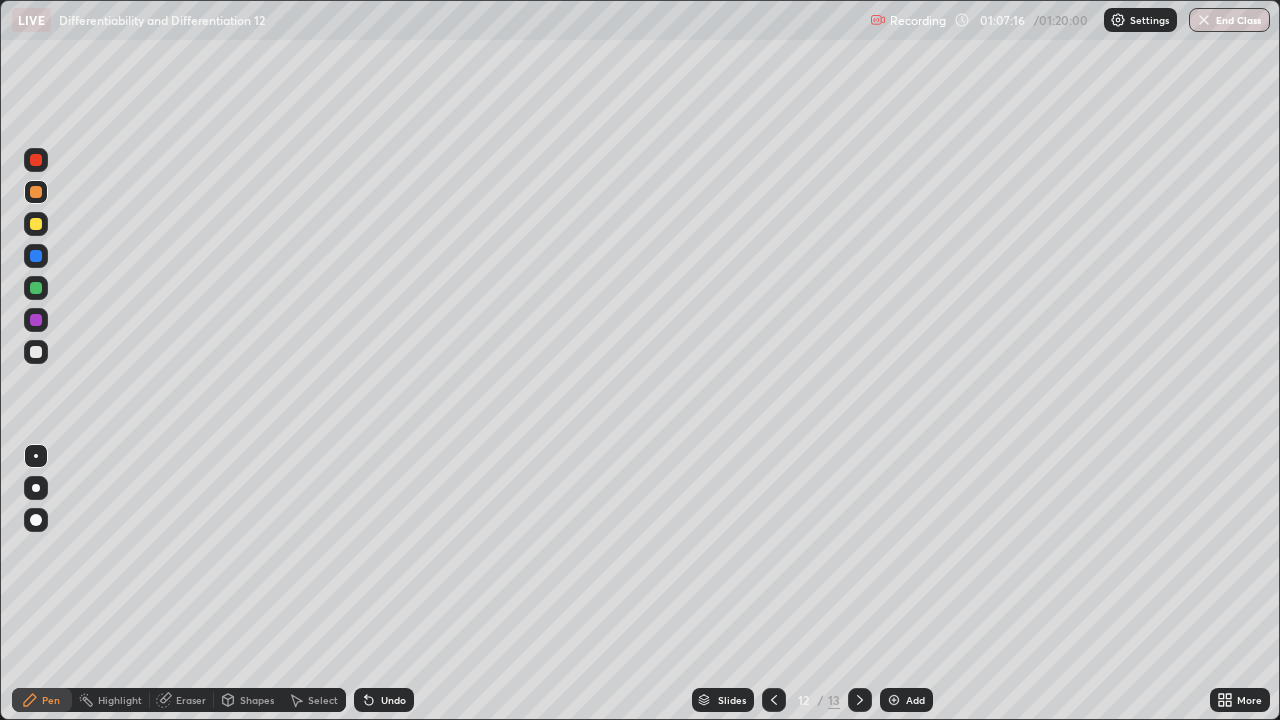 click 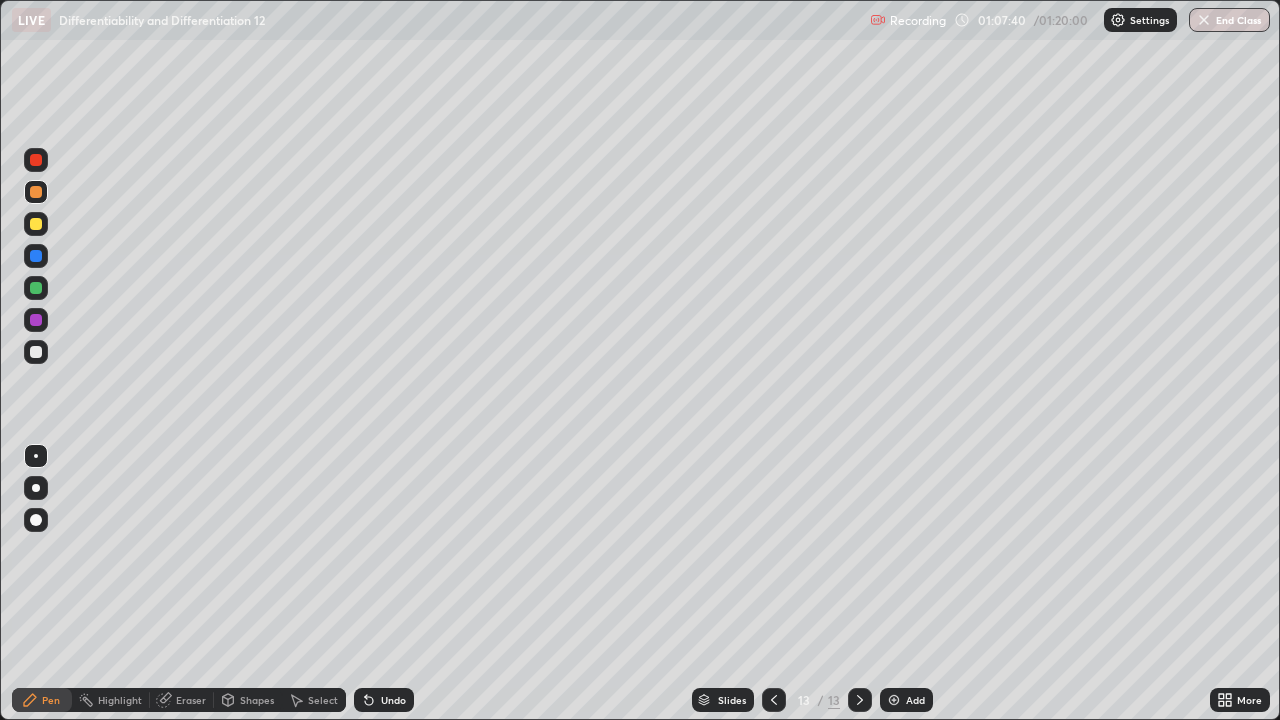 click on "Undo" at bounding box center (393, 700) 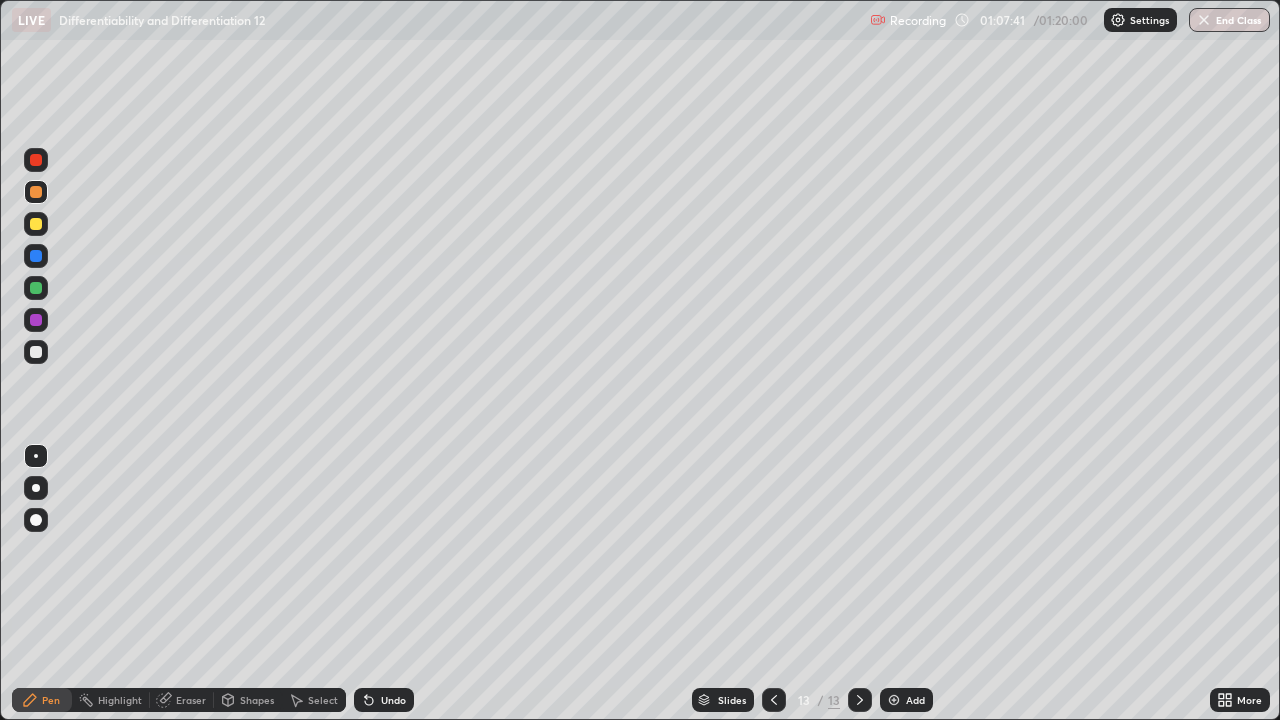 click on "Undo" at bounding box center [384, 700] 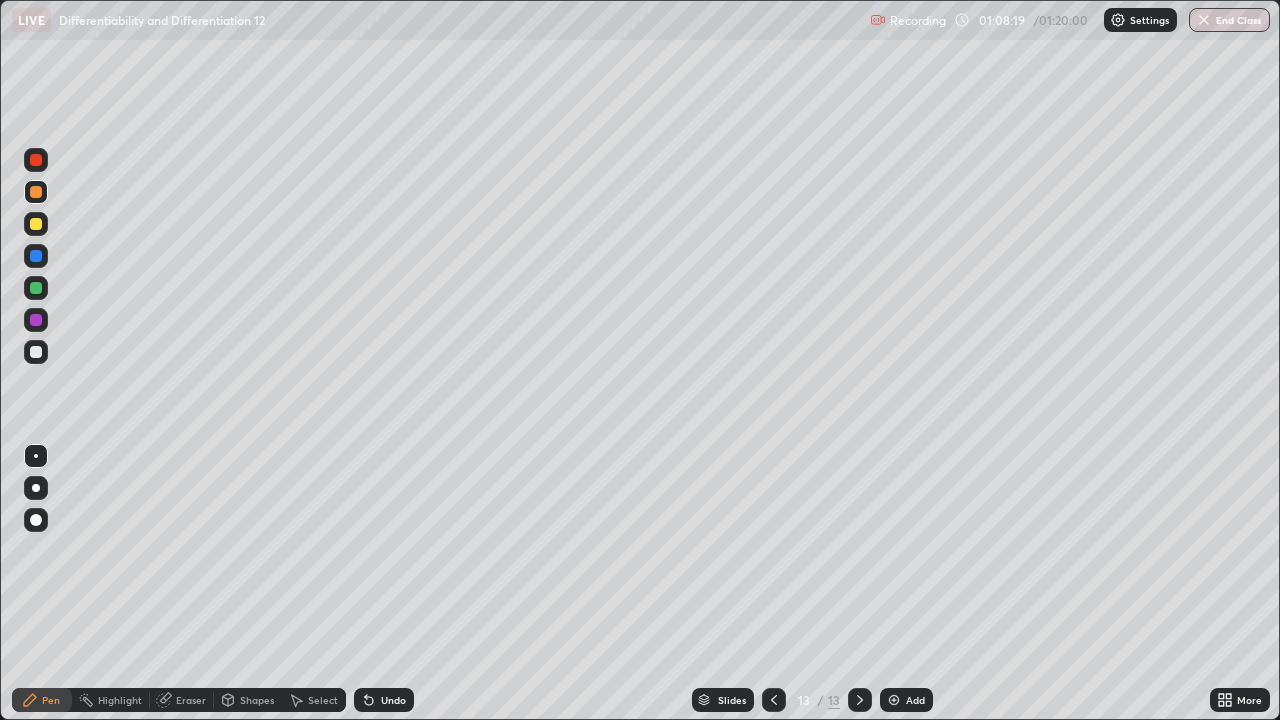 click 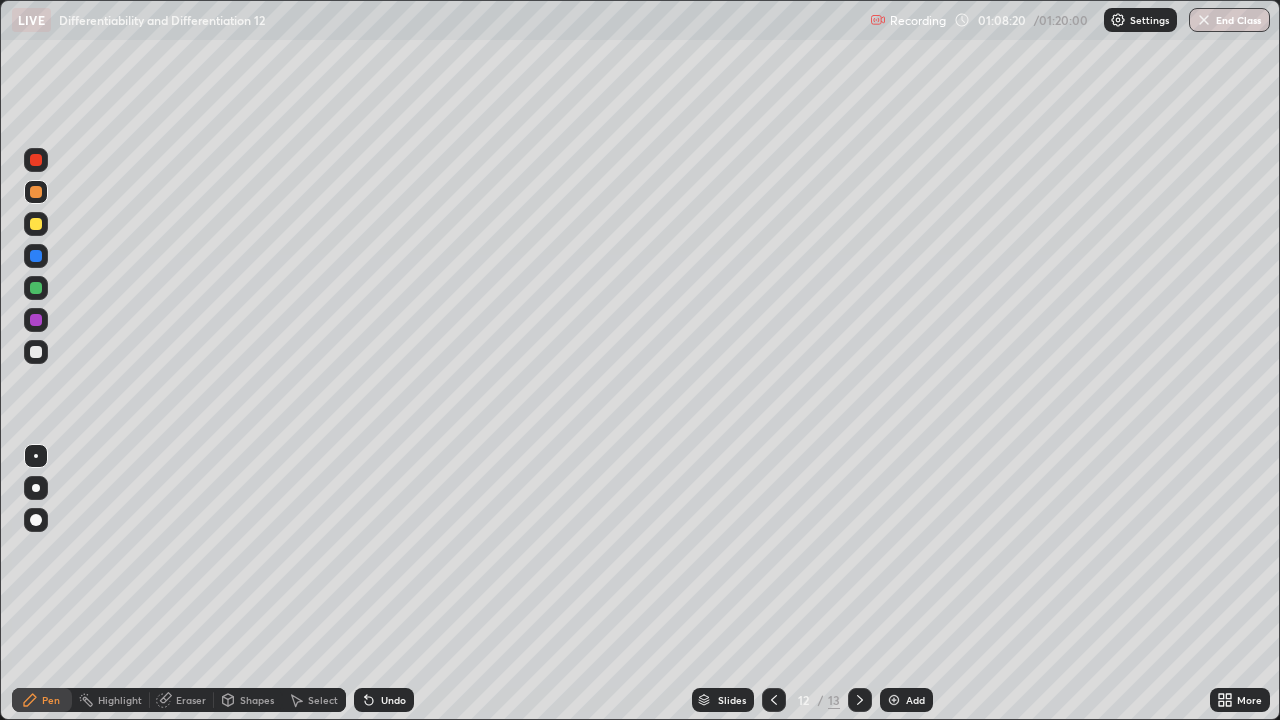 click 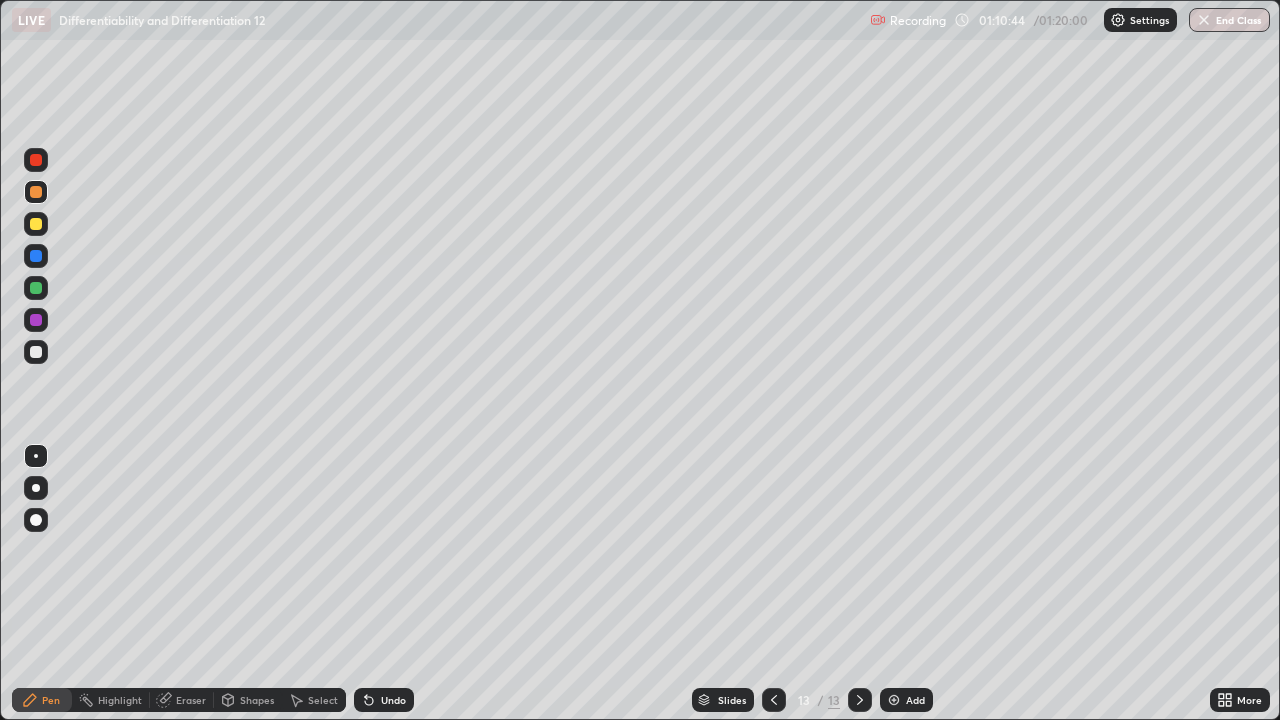 click 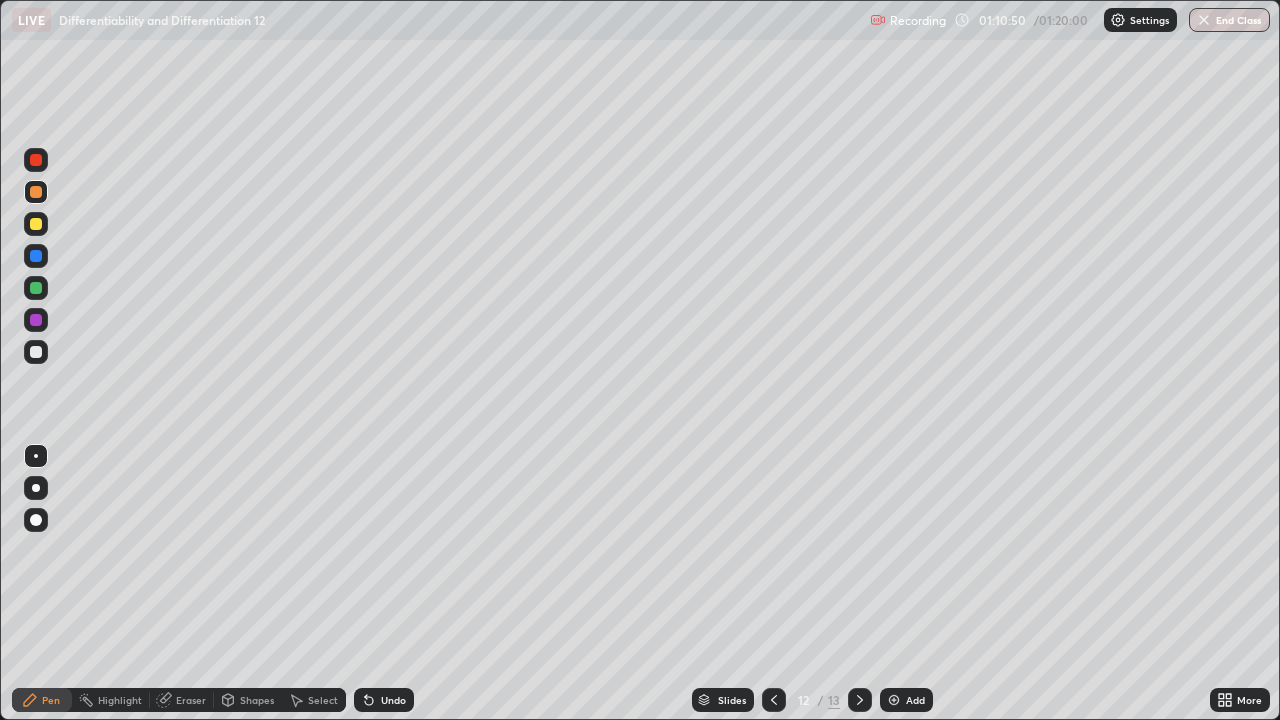 click at bounding box center (860, 700) 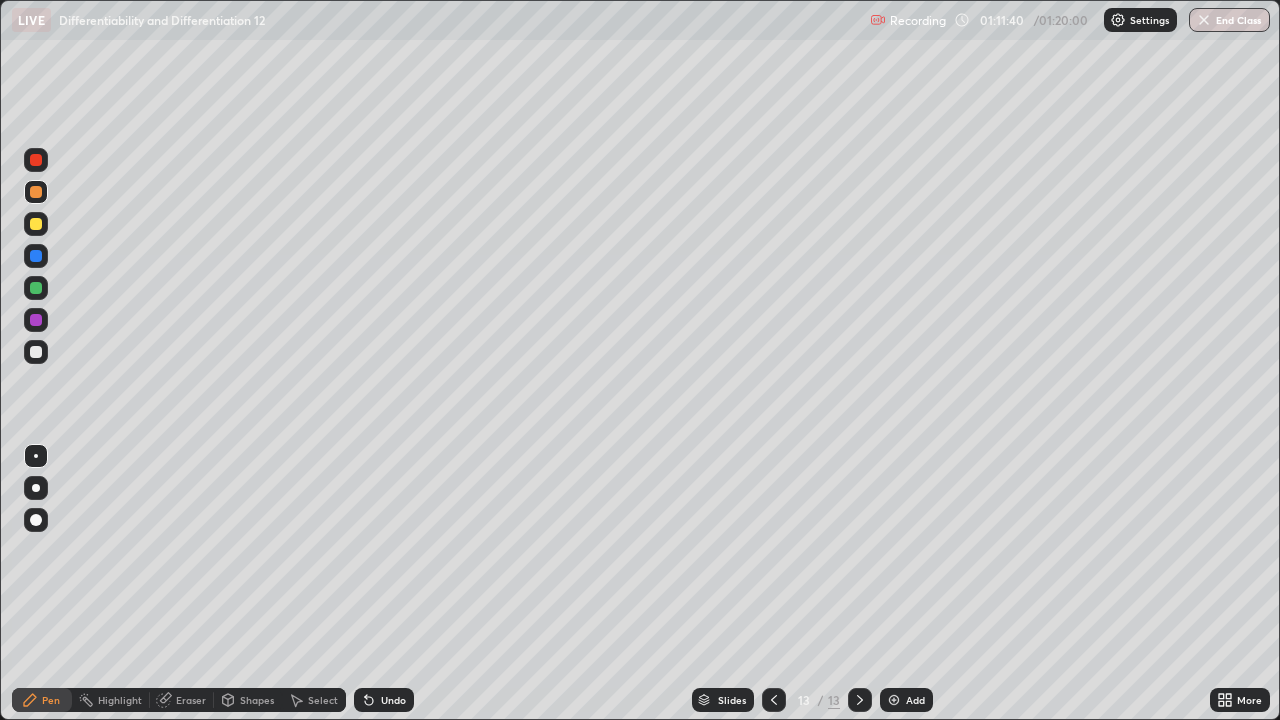 click on "Add" at bounding box center (915, 700) 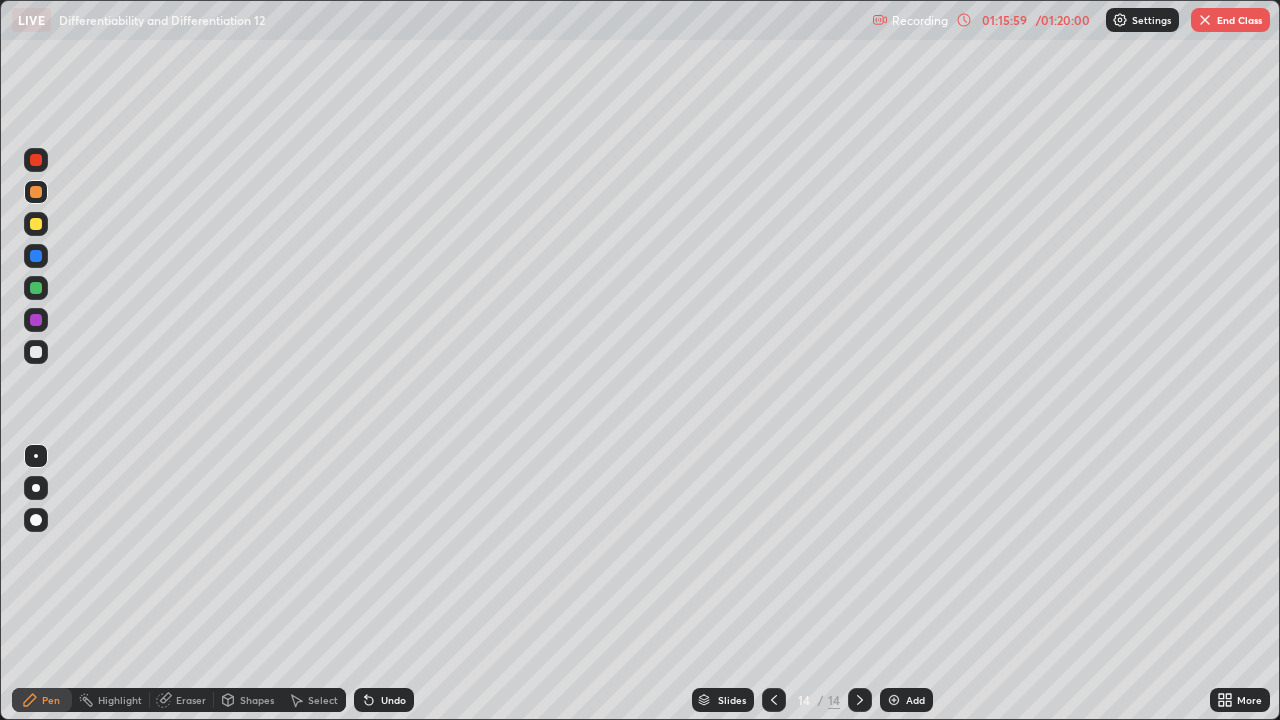 click on "End Class" at bounding box center [1230, 20] 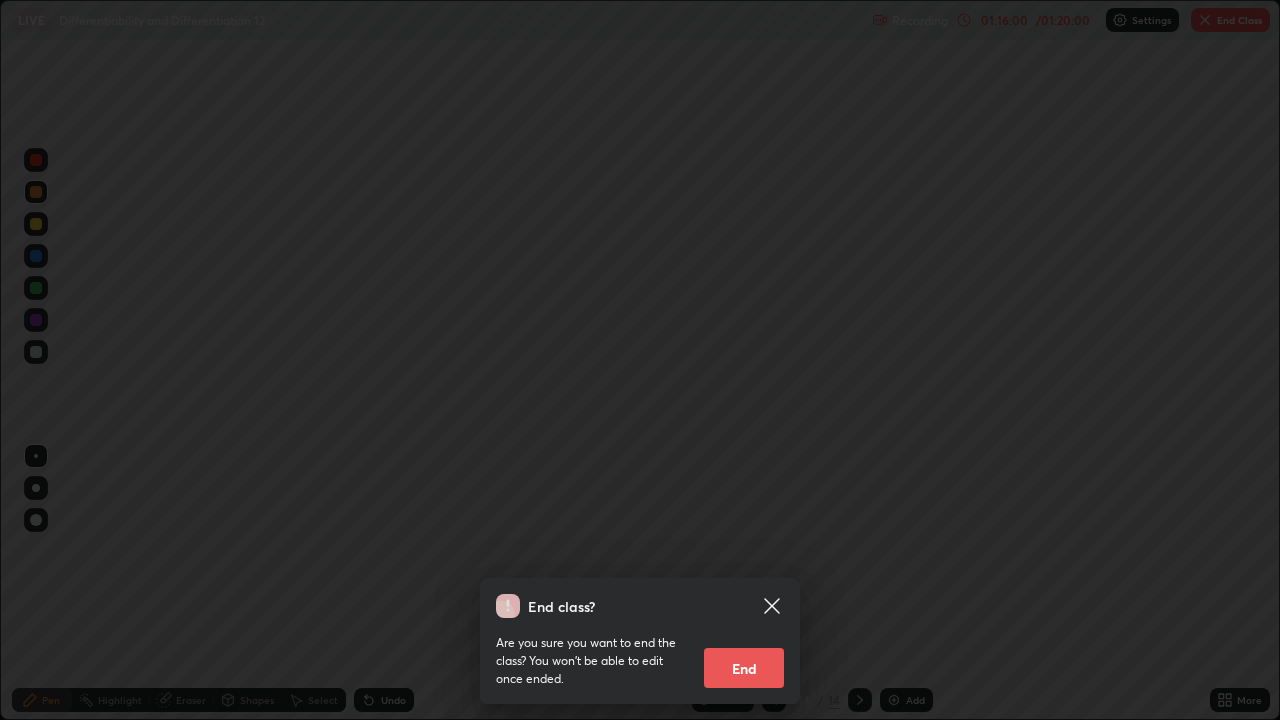 click on "End" at bounding box center (744, 668) 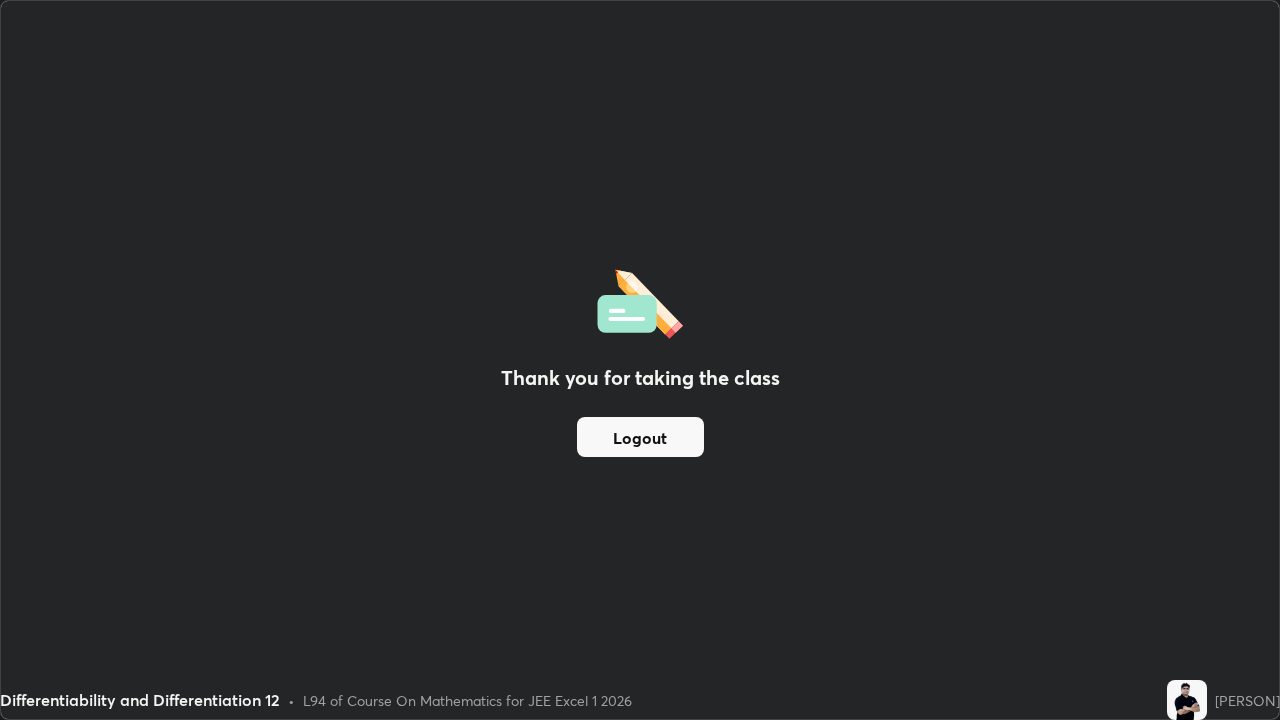 click on "Logout" at bounding box center (640, 437) 